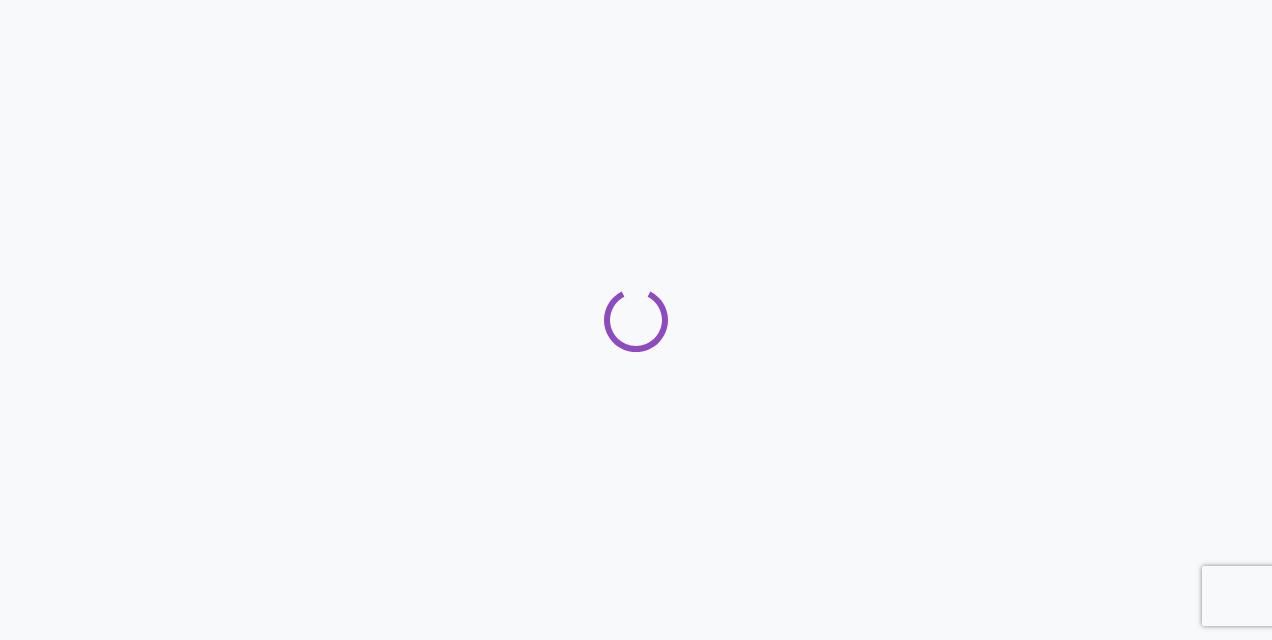 scroll, scrollTop: 0, scrollLeft: 0, axis: both 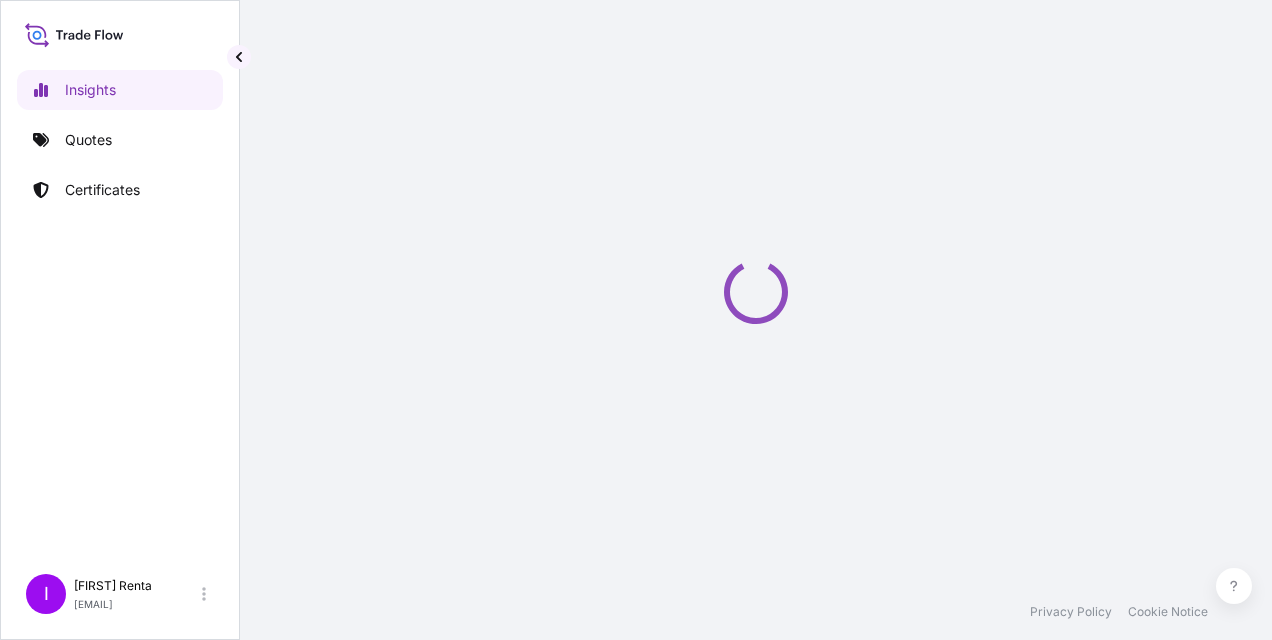 select on "2025" 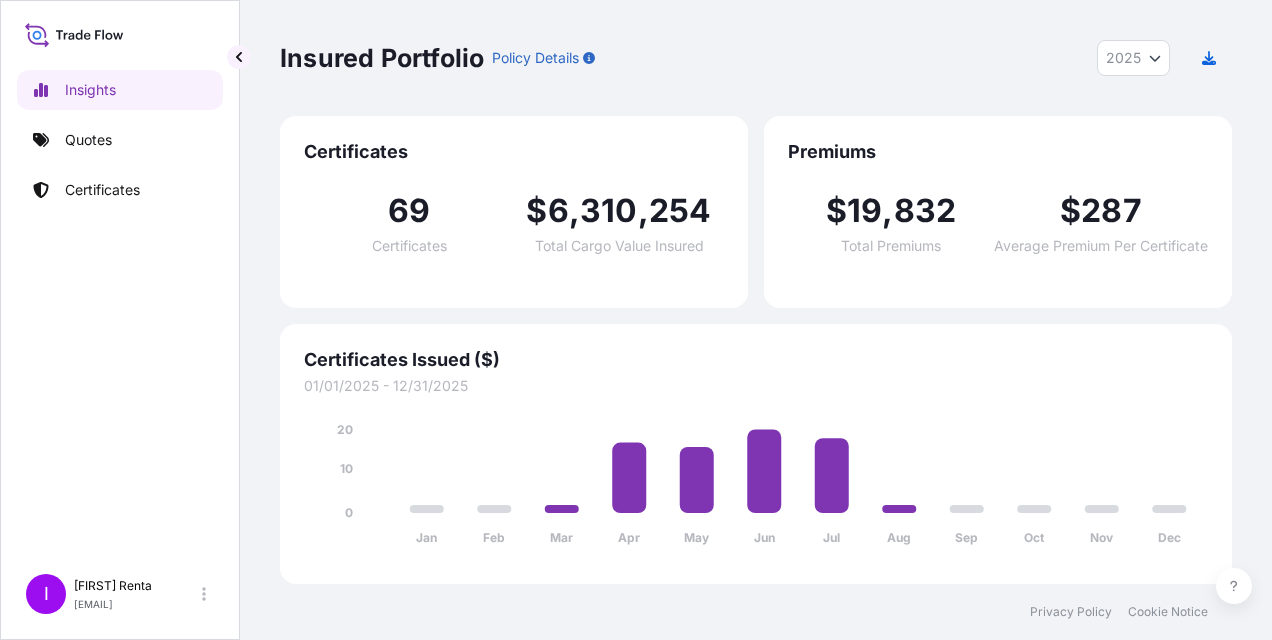 click on "Insured Portfolio Policy Details 2025 2025 2024 2023 2022" at bounding box center [756, 58] 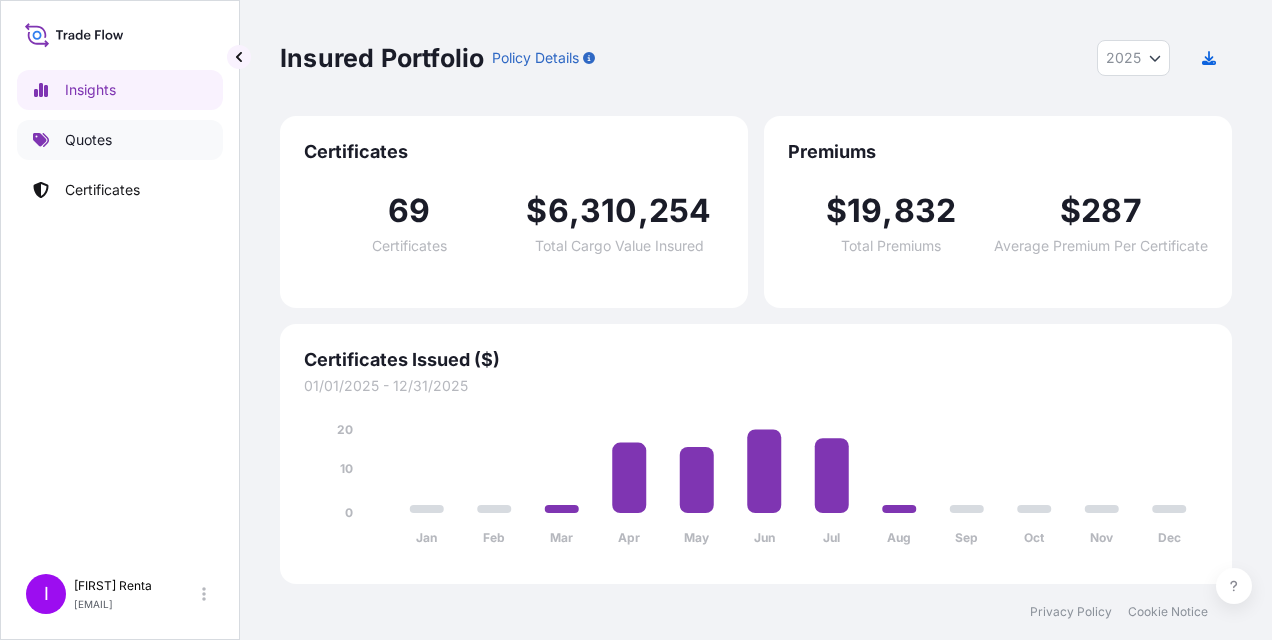 click on "Quotes" at bounding box center (88, 140) 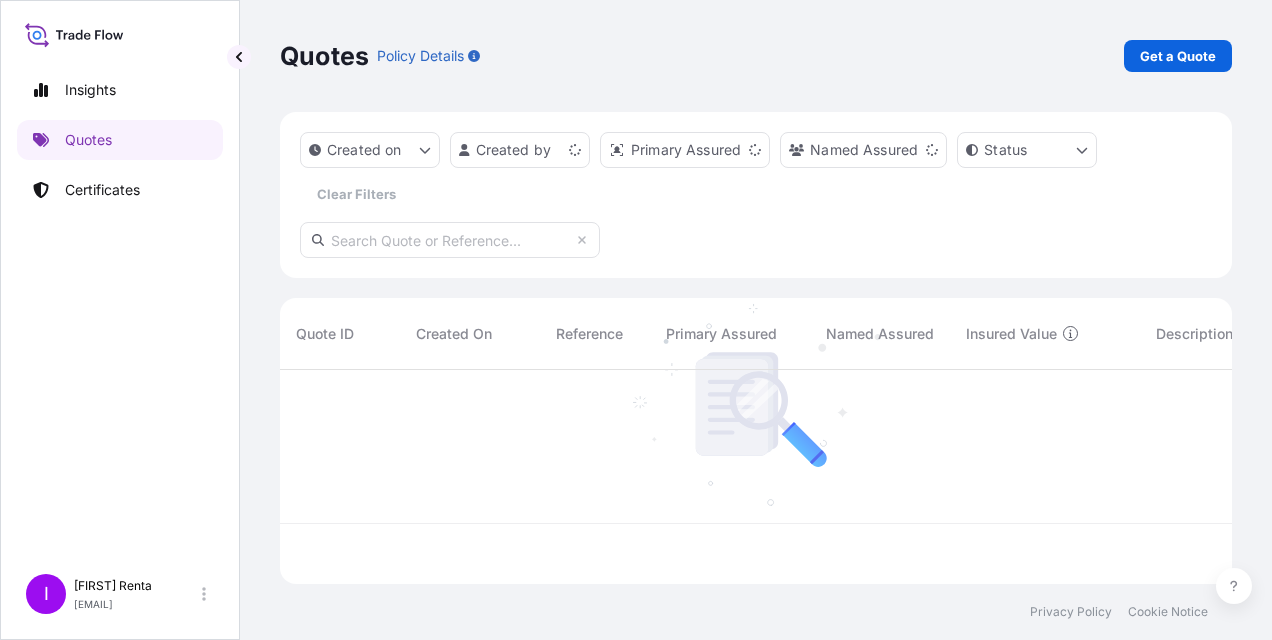 scroll, scrollTop: 16, scrollLeft: 16, axis: both 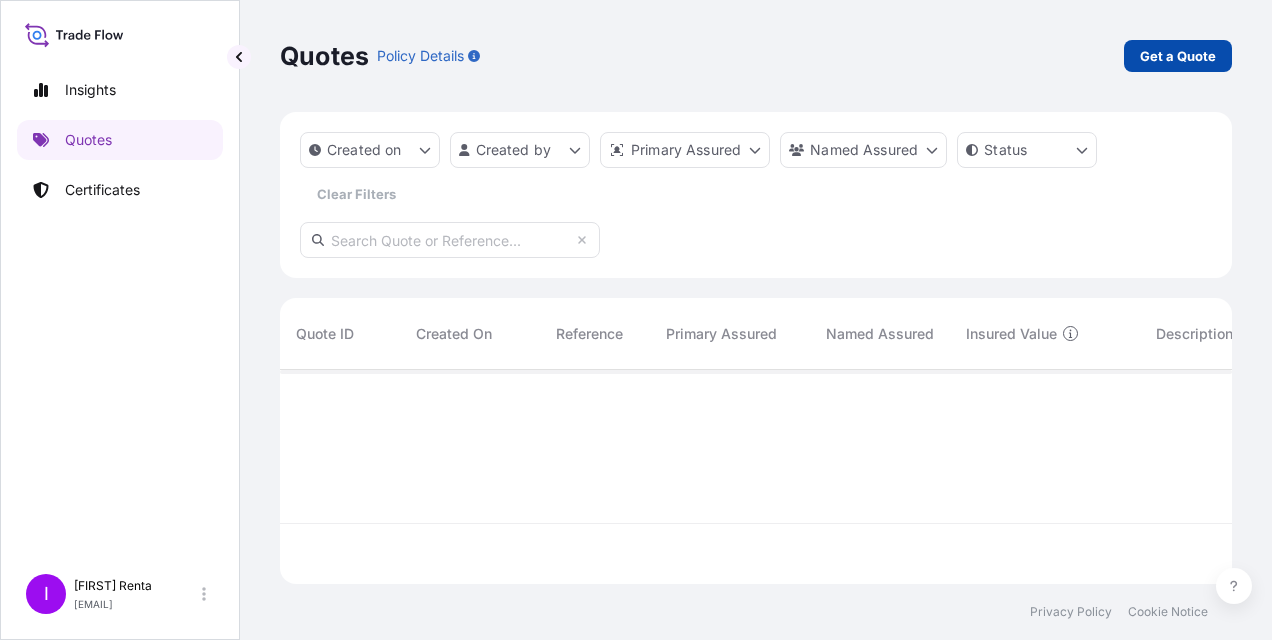 click on "Get a Quote" at bounding box center [1178, 56] 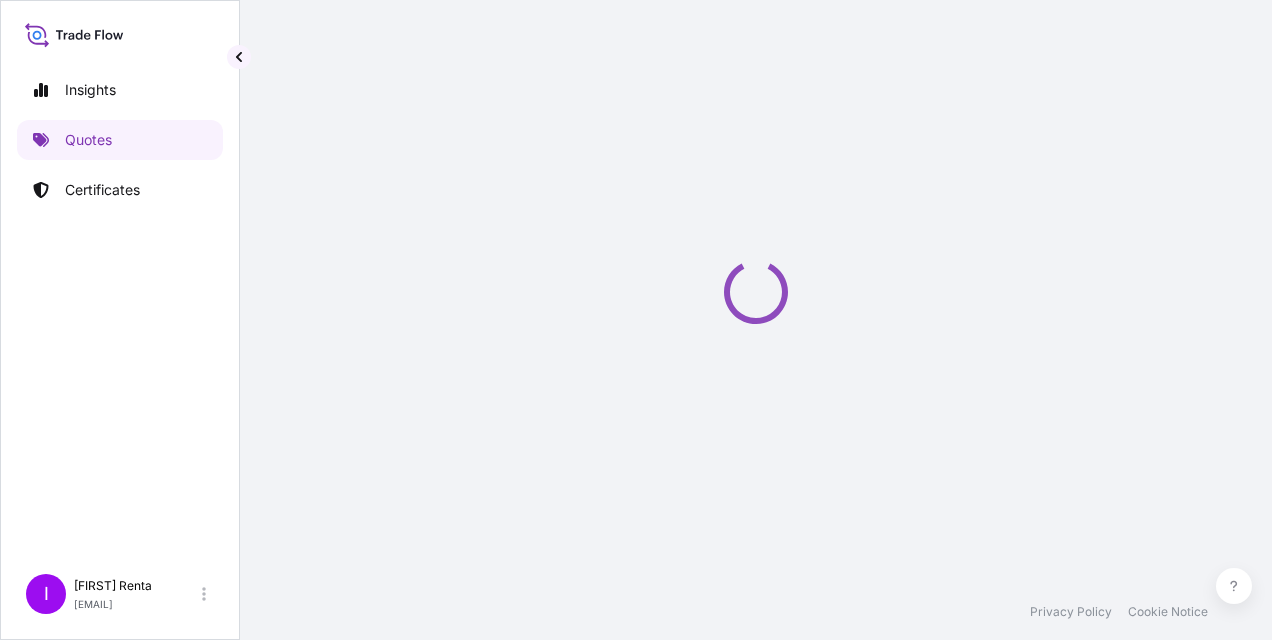 select on "Ocean Vessel" 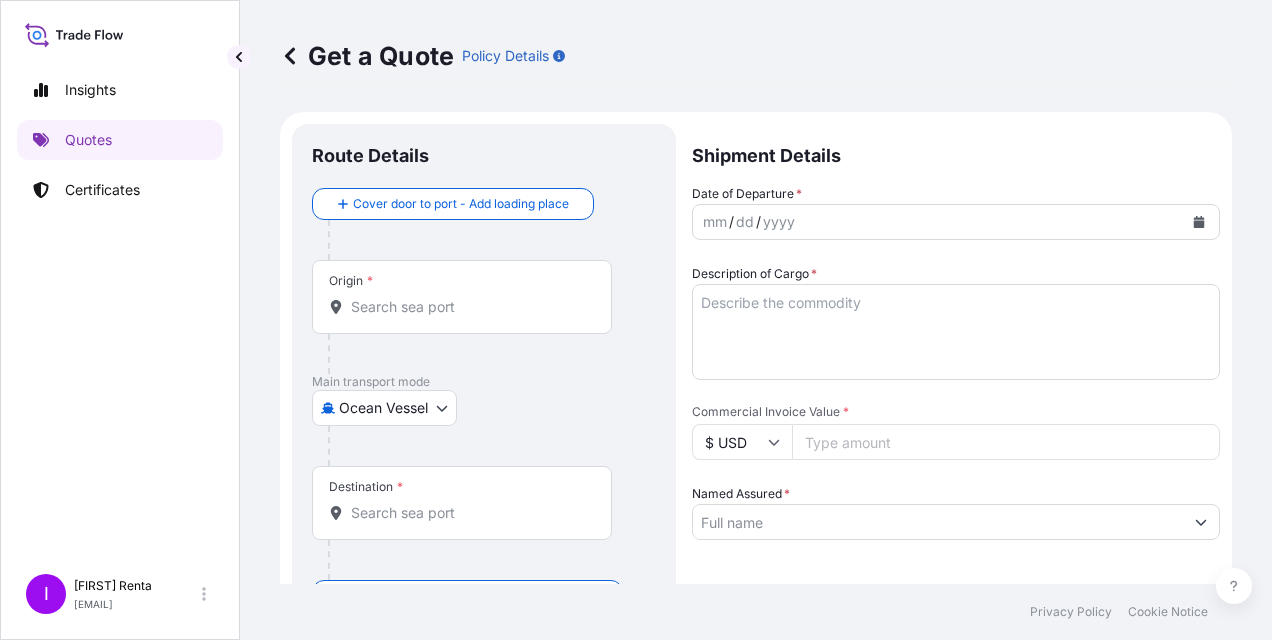 scroll, scrollTop: 32, scrollLeft: 0, axis: vertical 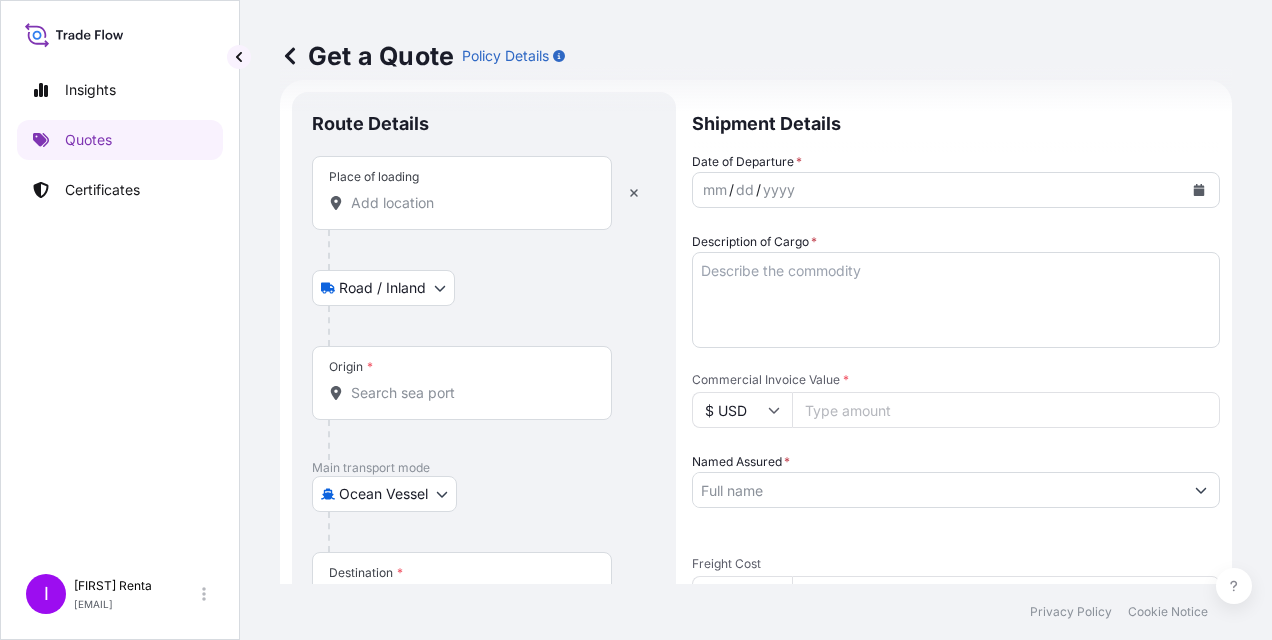 click on "Place of loading" at bounding box center [469, 203] 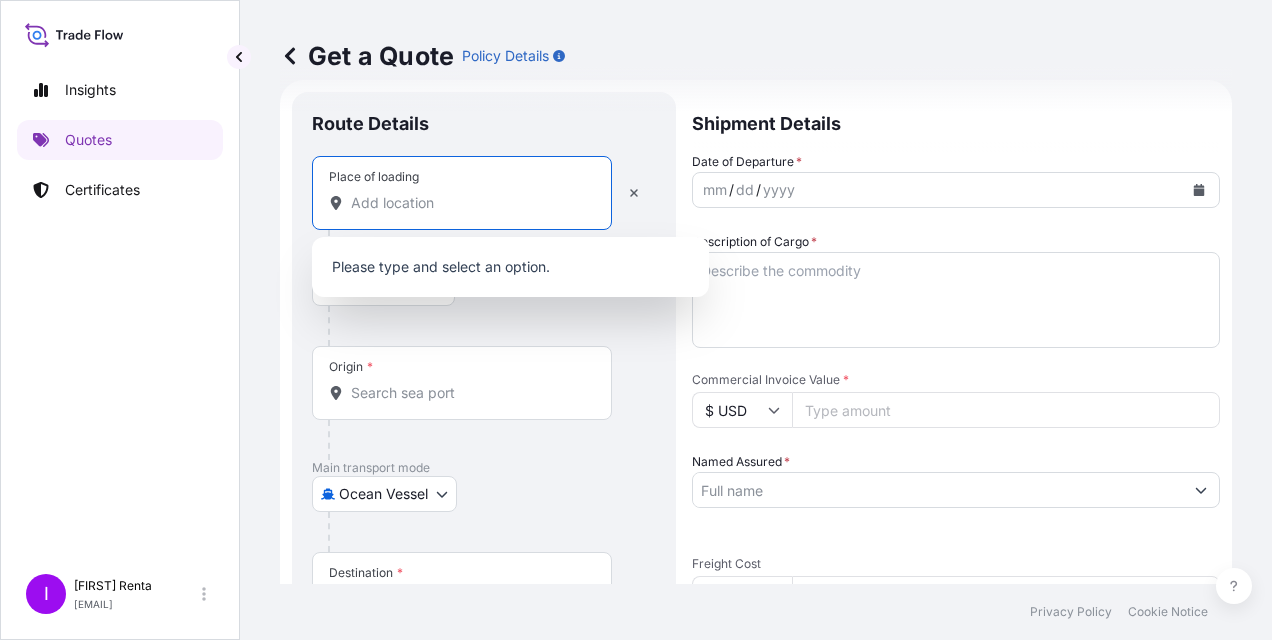 type on "q" 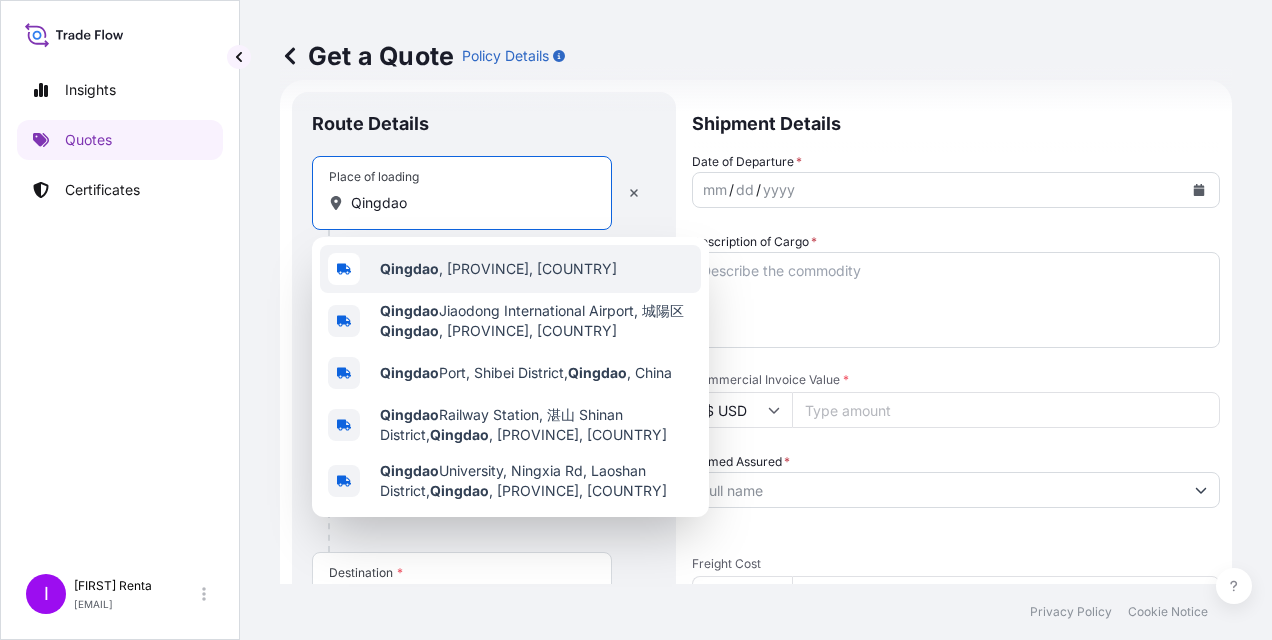 click on "Qingdao" at bounding box center [409, 268] 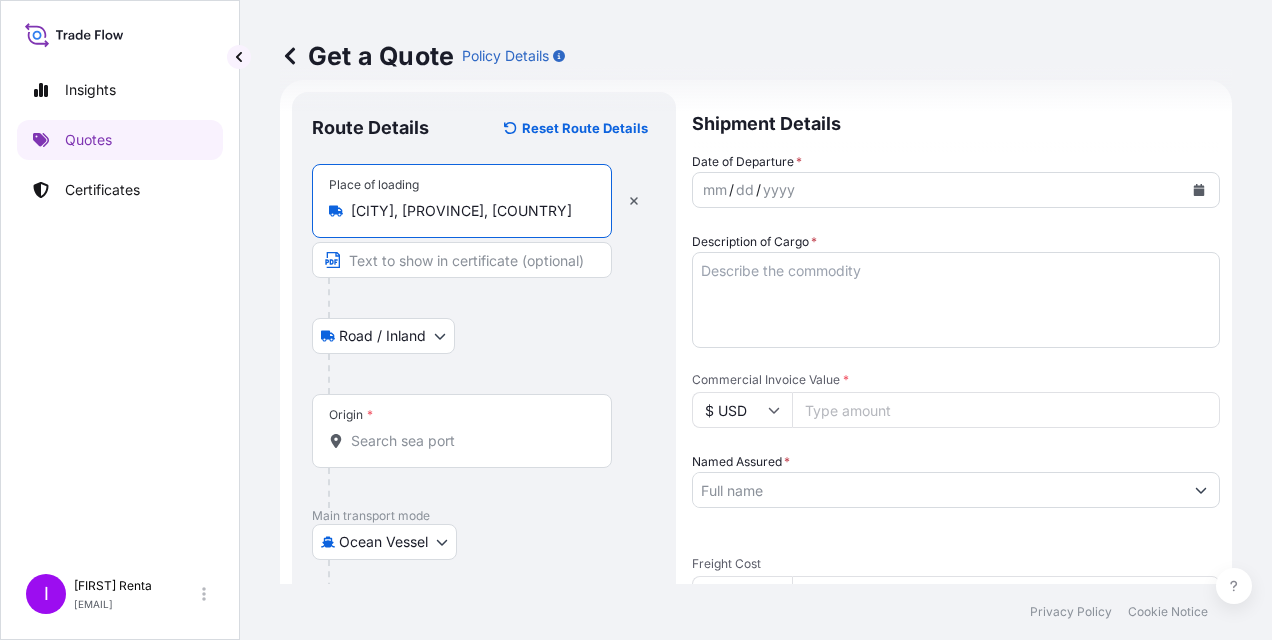 type on "[CITY], [PROVINCE], [COUNTRY]" 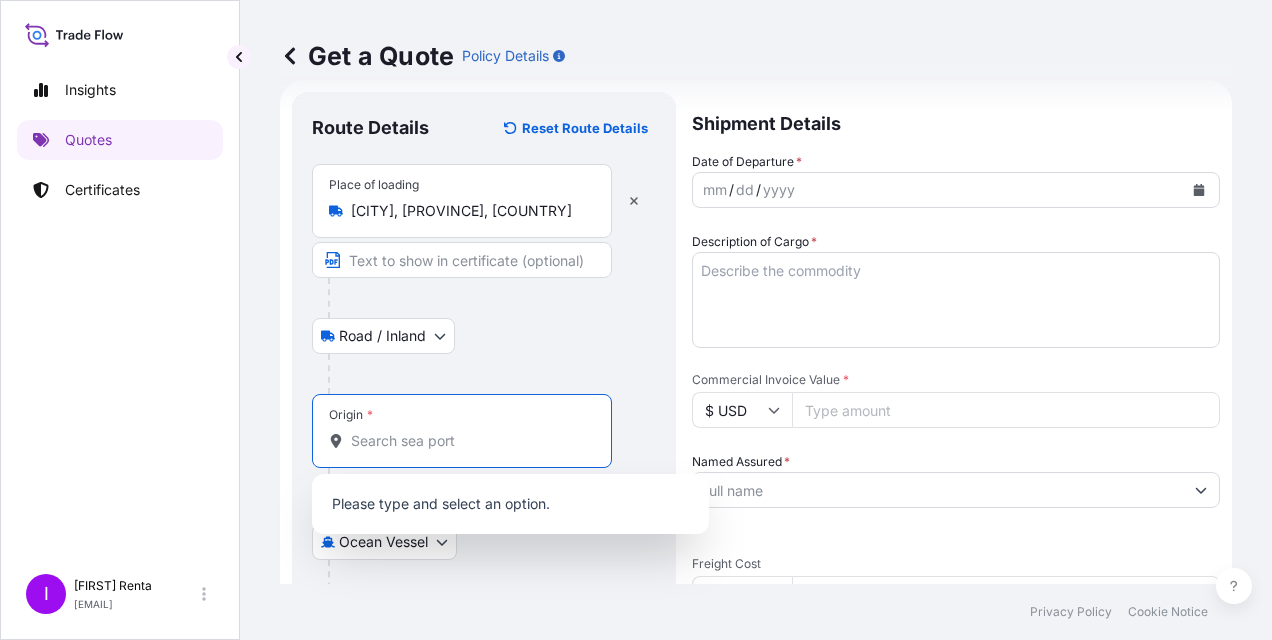 click on "Origin *" at bounding box center (469, 441) 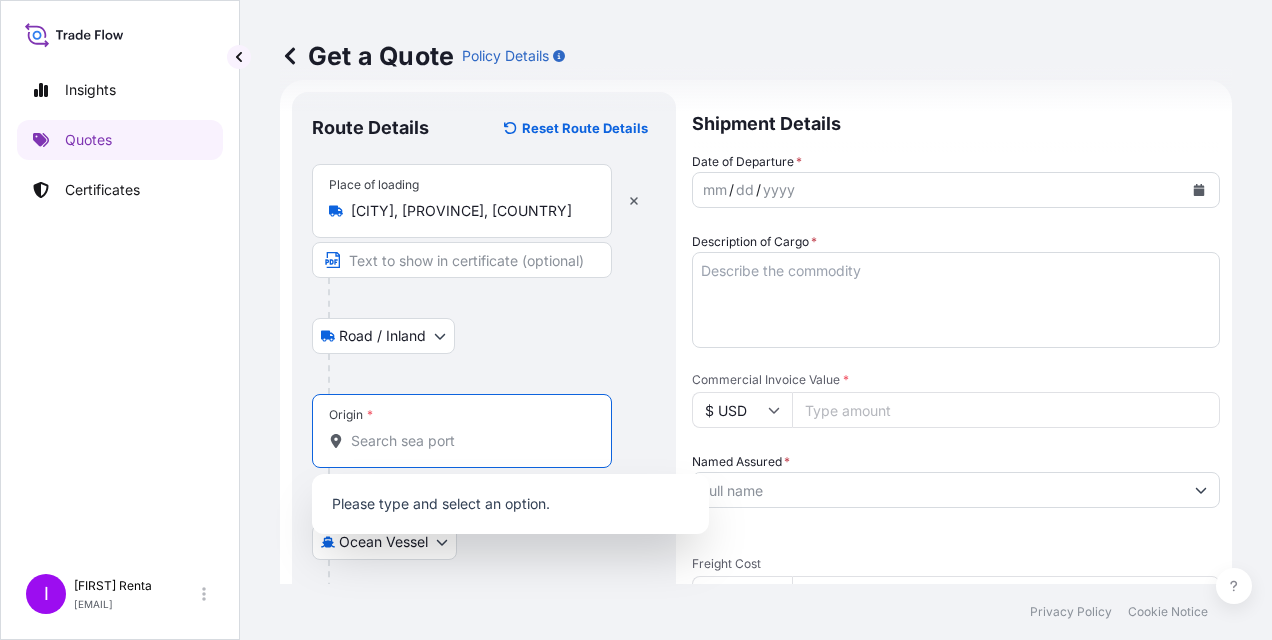 type on "q" 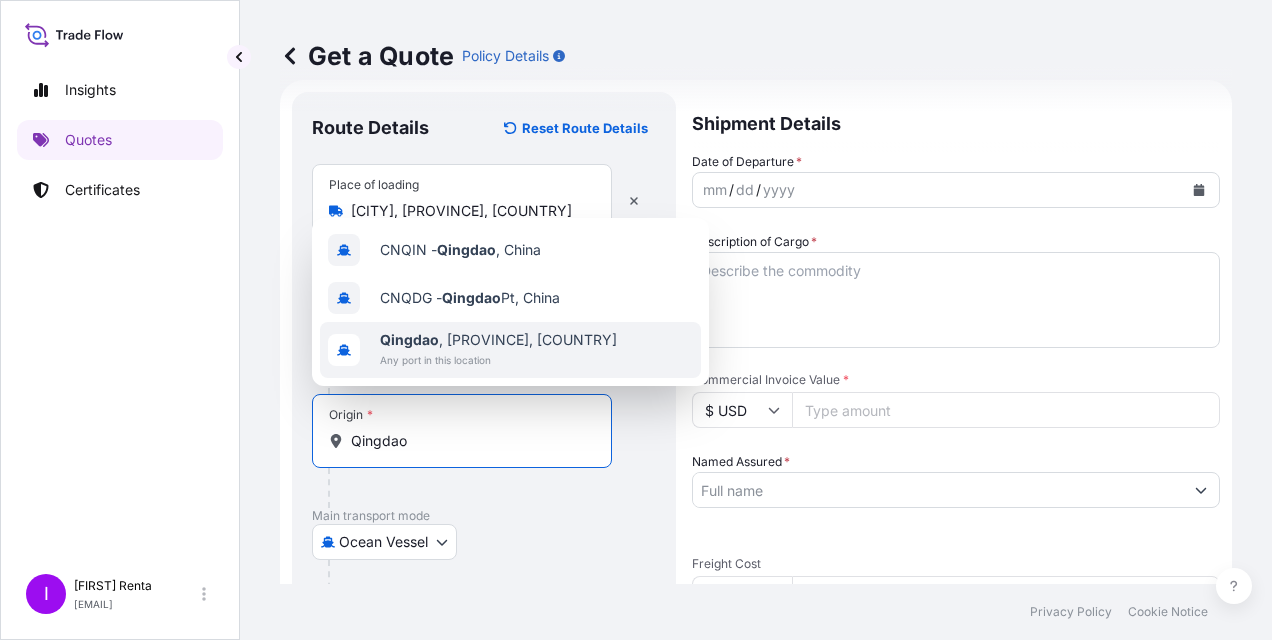 click on "[CITY] , [PROVINCE], [COUNTRY]" at bounding box center (498, 340) 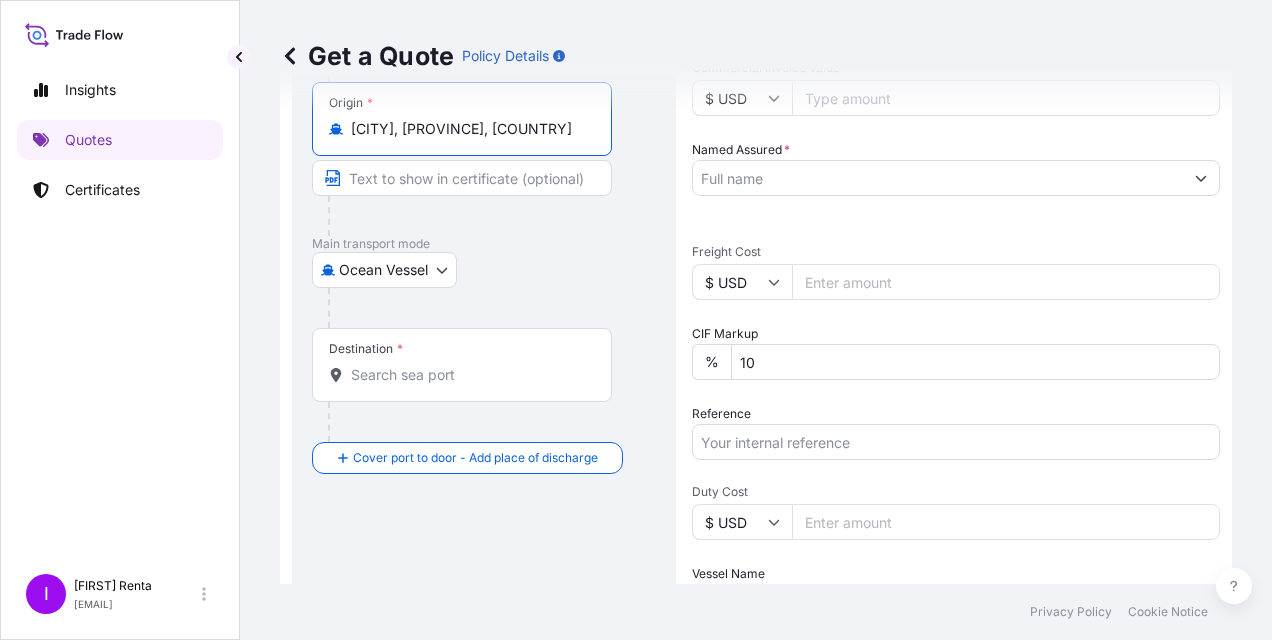 scroll, scrollTop: 338, scrollLeft: 0, axis: vertical 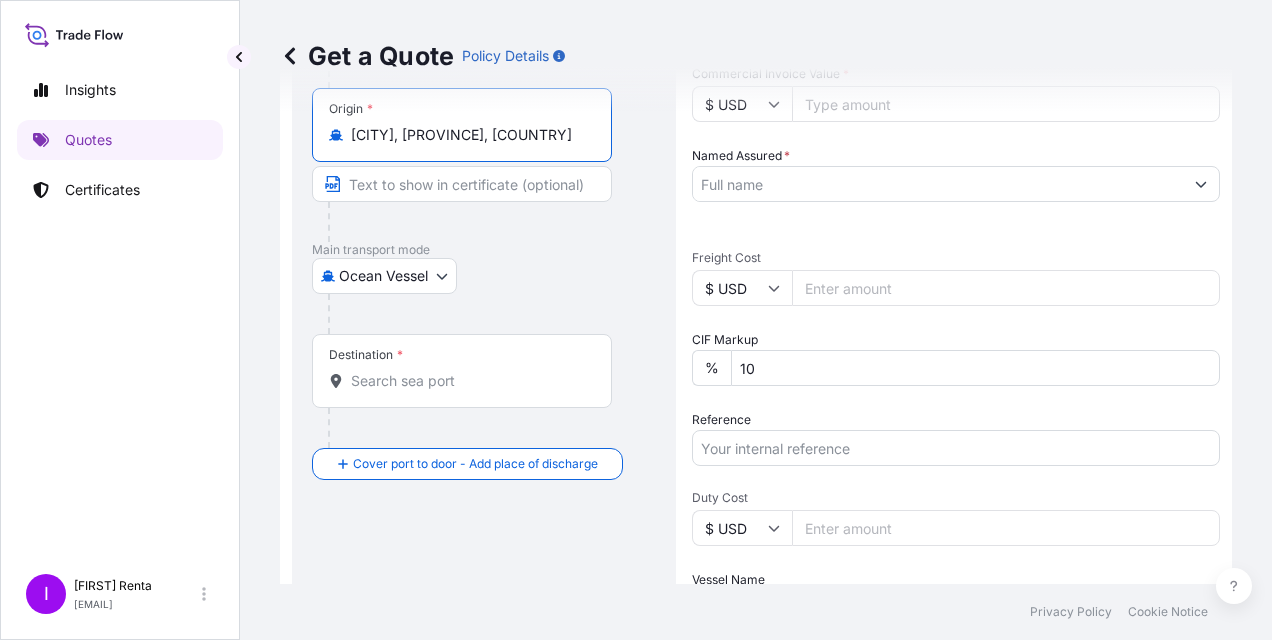 type on "[CITY], [PROVINCE], [COUNTRY]" 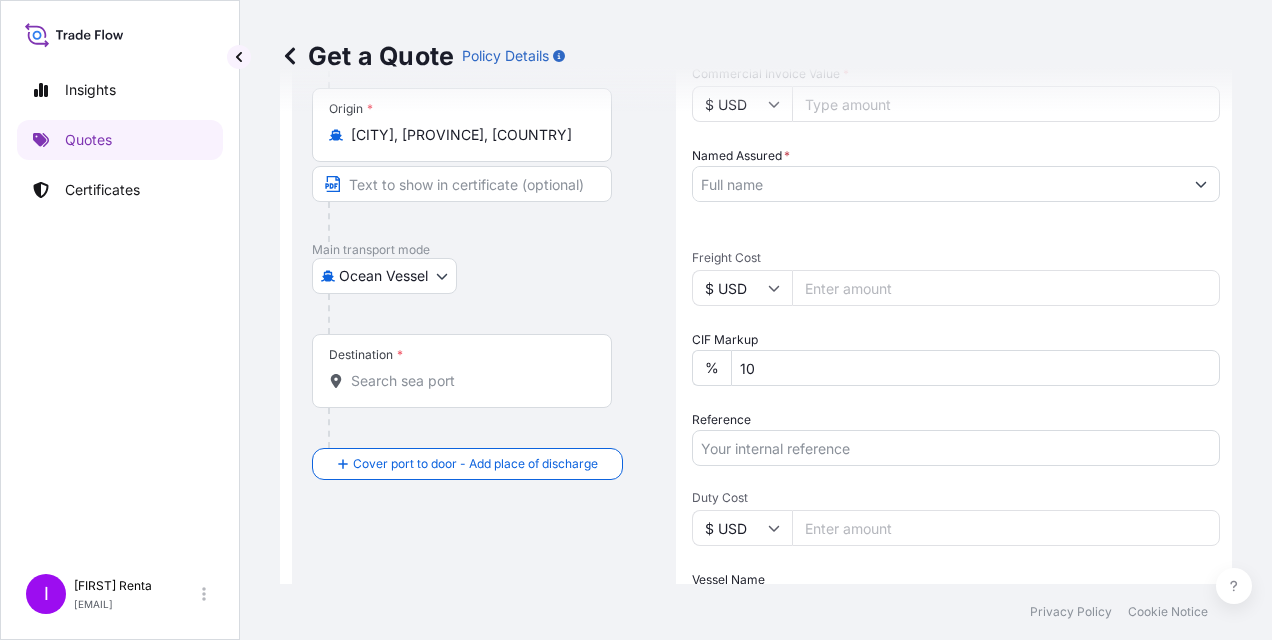 click on "Destination *" at bounding box center [462, 371] 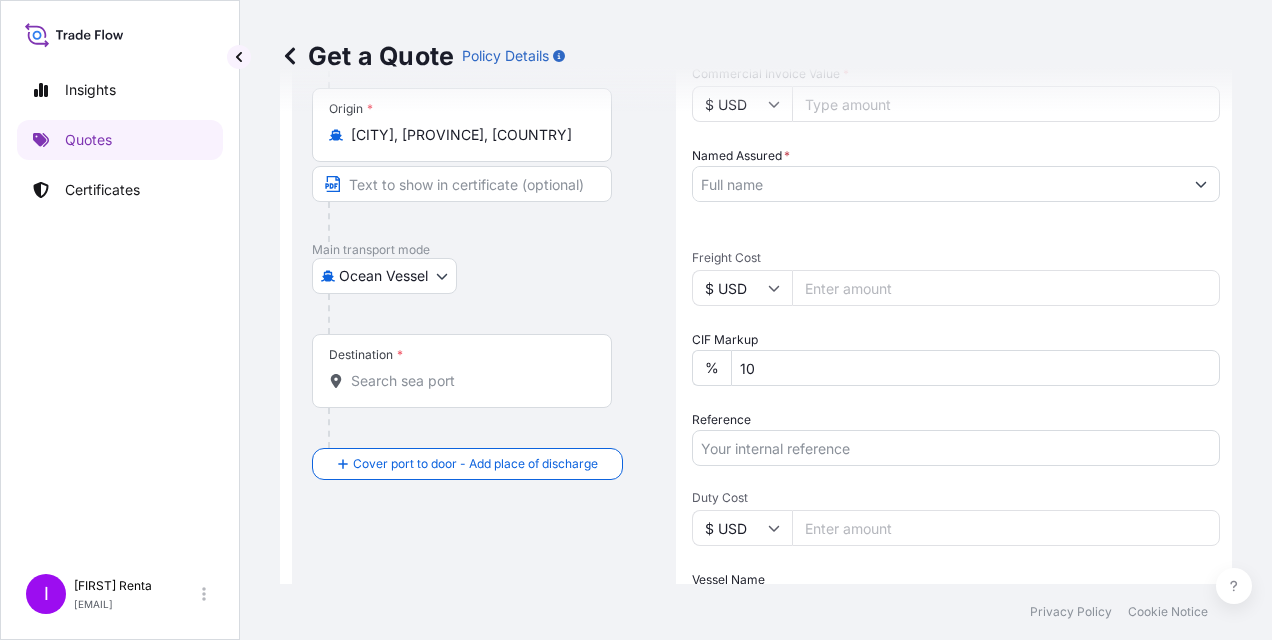 click on "Destination *" at bounding box center [469, 381] 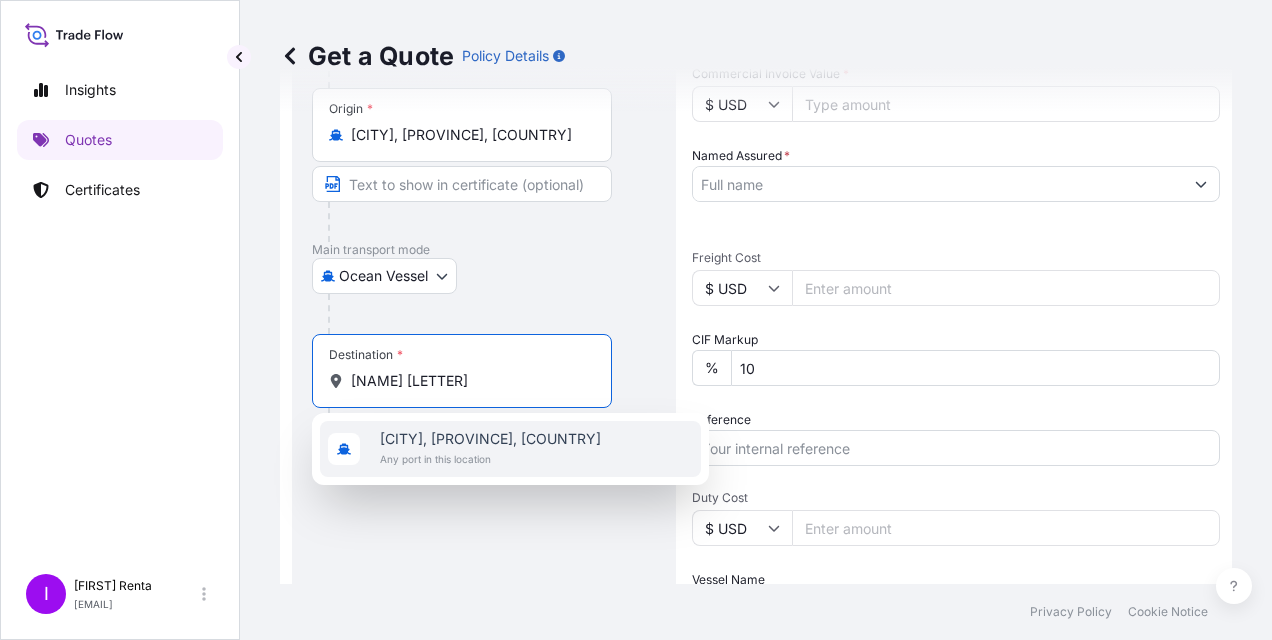 click on "[CITY], [PROVINCE], [COUNTRY]" at bounding box center [490, 439] 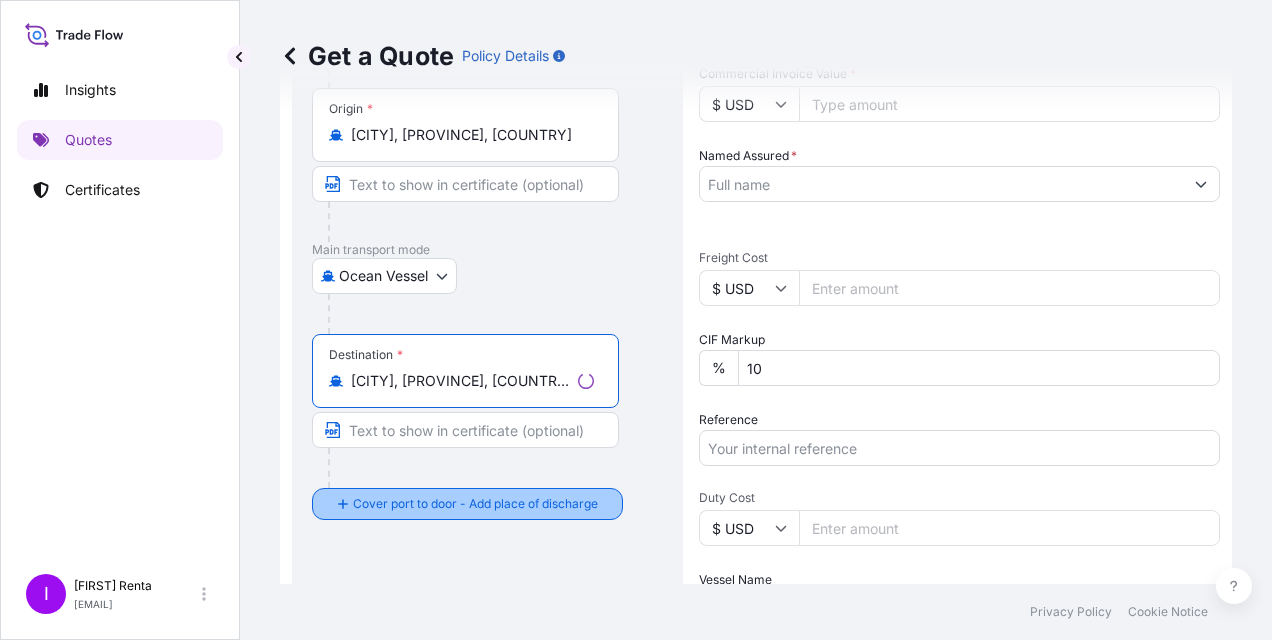 type on "[CITY], [PROVINCE], [COUNTRY]" 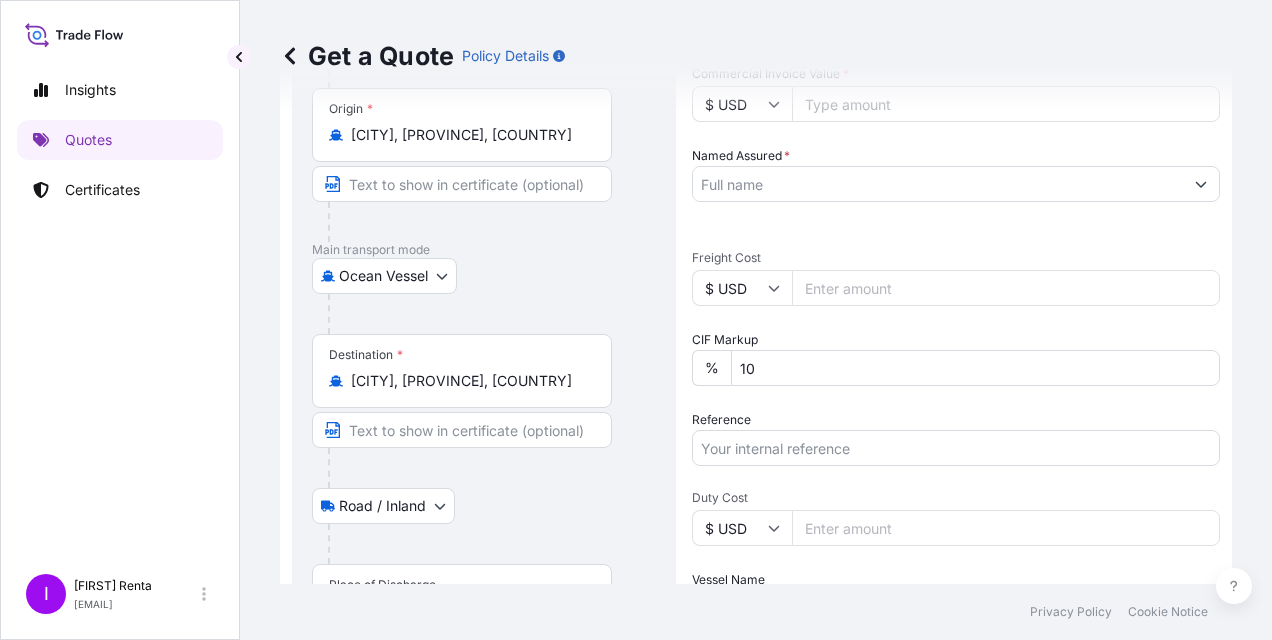 click on "Place of Discharge" at bounding box center (382, 585) 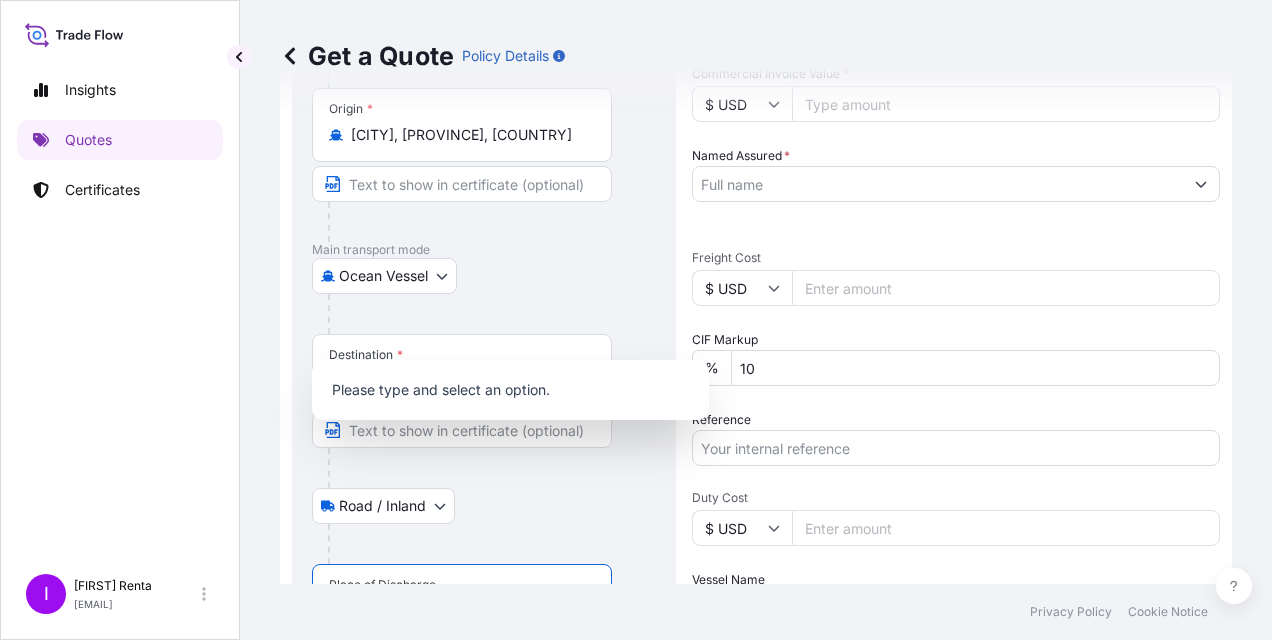 scroll, scrollTop: 620, scrollLeft: 0, axis: vertical 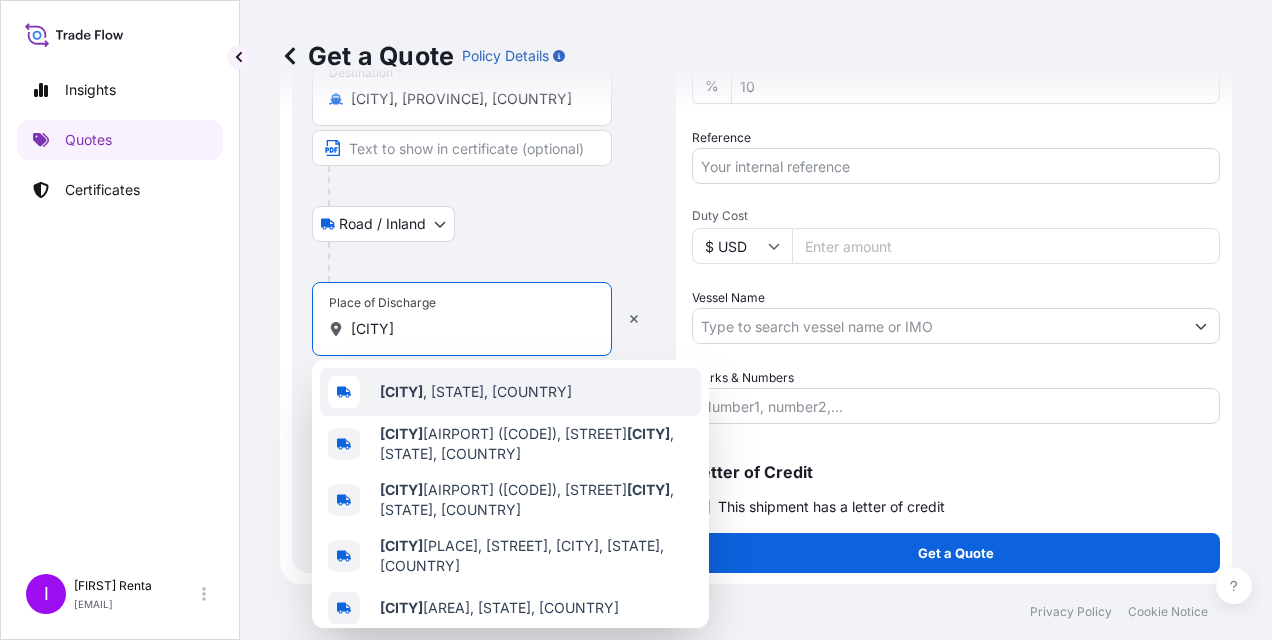 click on "[CITY]" at bounding box center [401, 391] 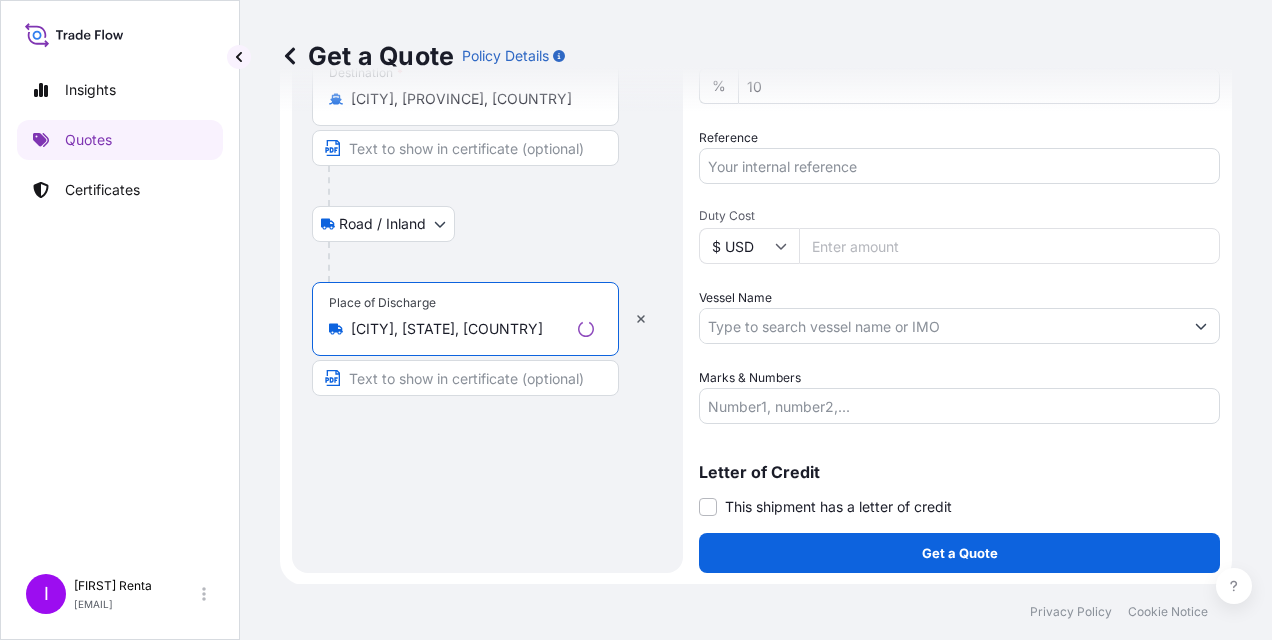 type on "[CITY], [STATE], [COUNTRY]" 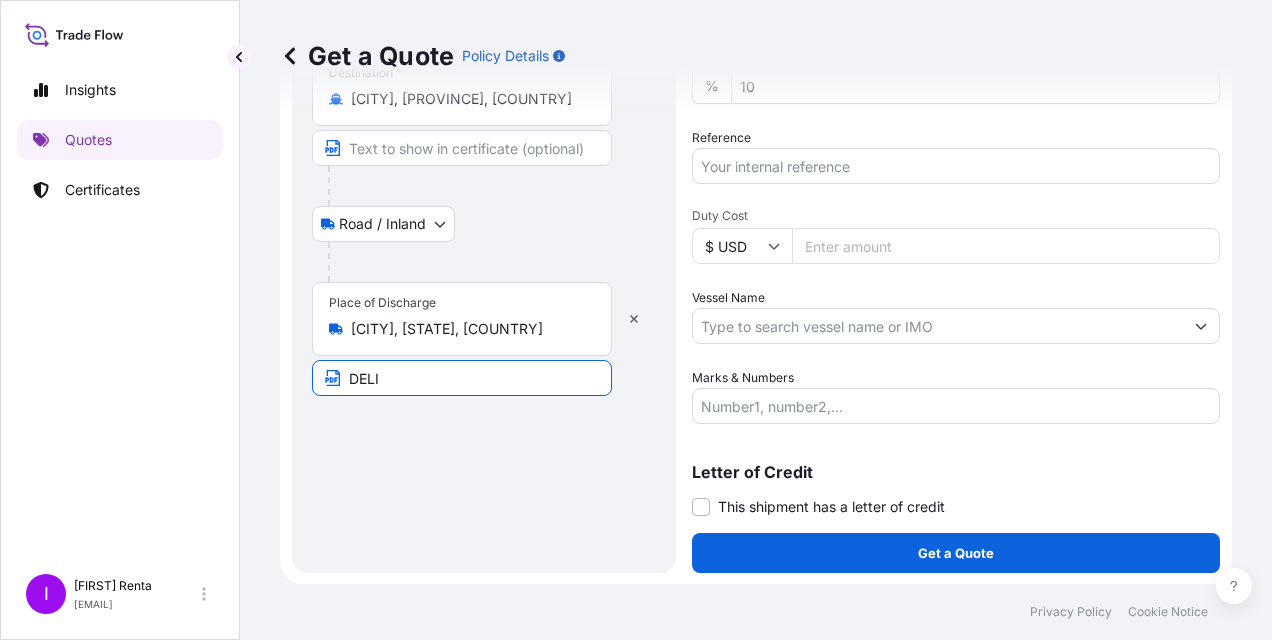type on "DELIVERY to [CITY], [STATE]" 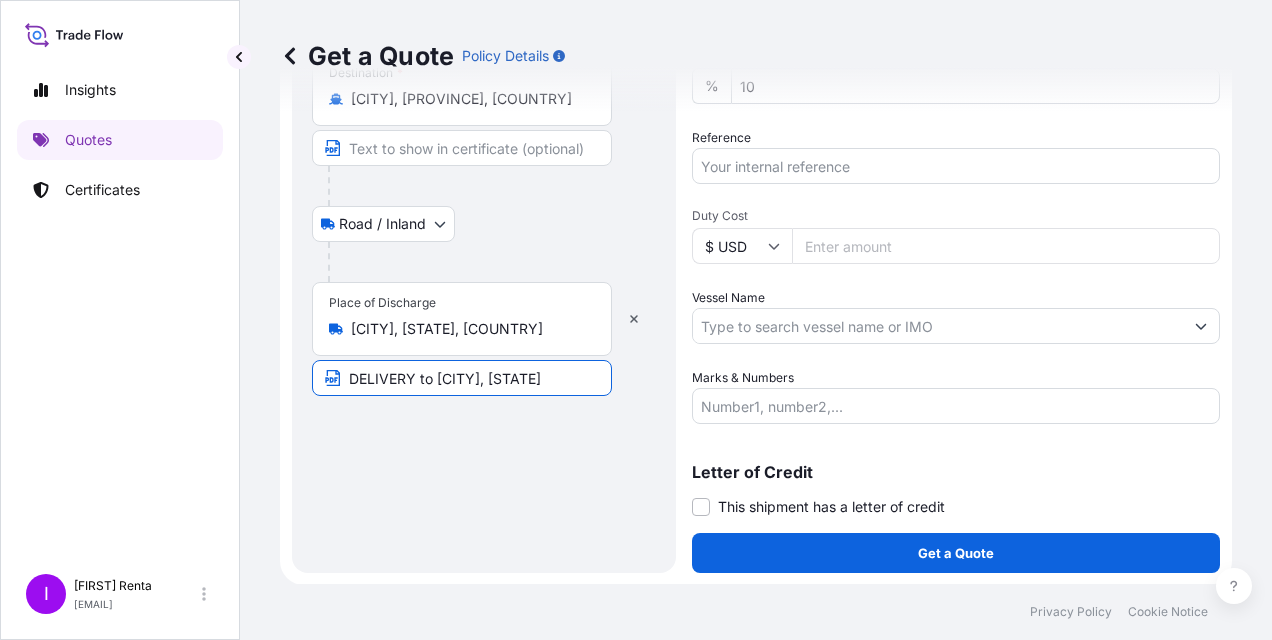 scroll, scrollTop: 110, scrollLeft: 0, axis: vertical 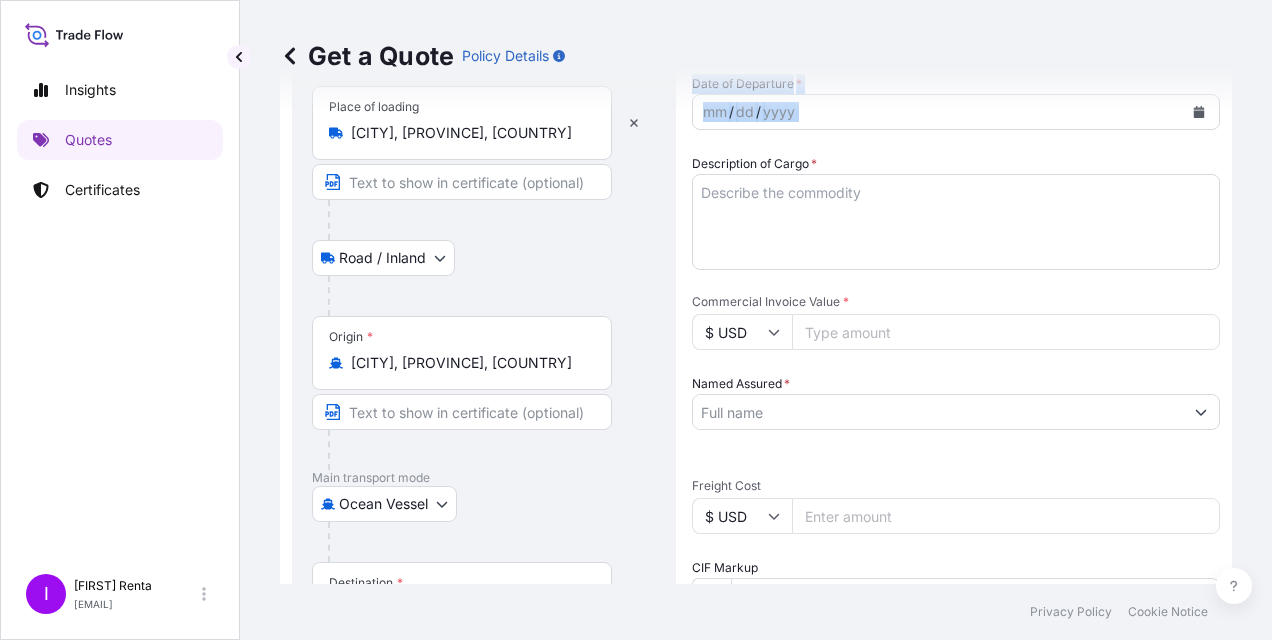 drag, startPoint x: 1255, startPoint y: 126, endPoint x: 1240, endPoint y: 44, distance: 83.360664 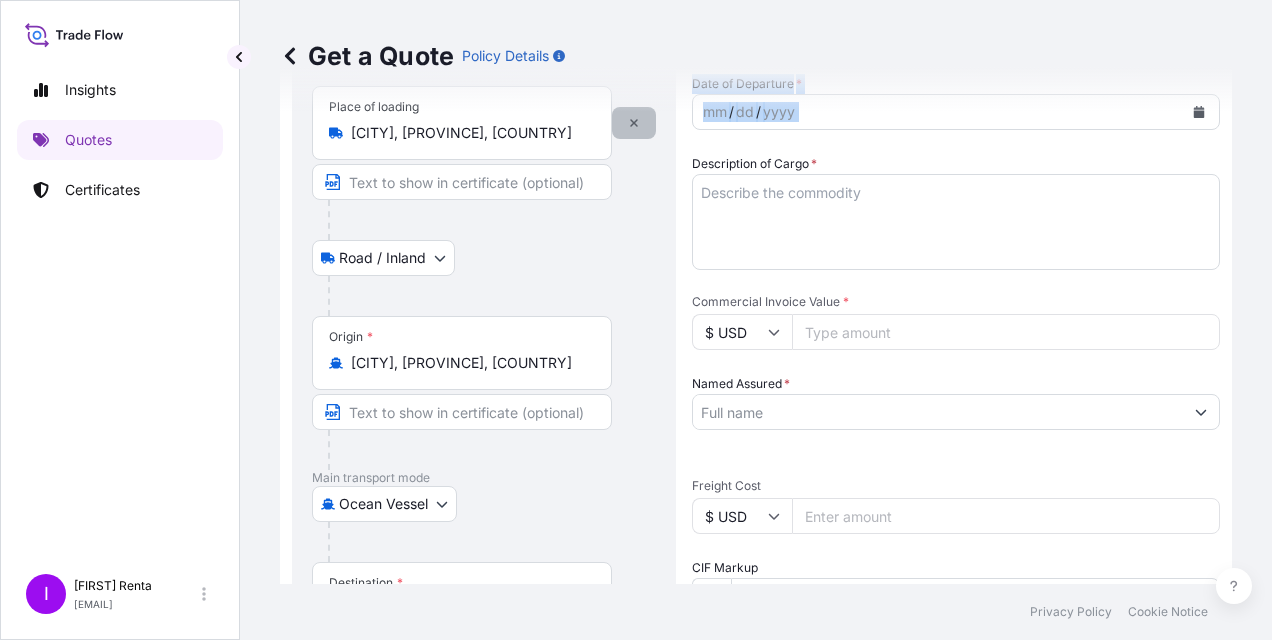 click 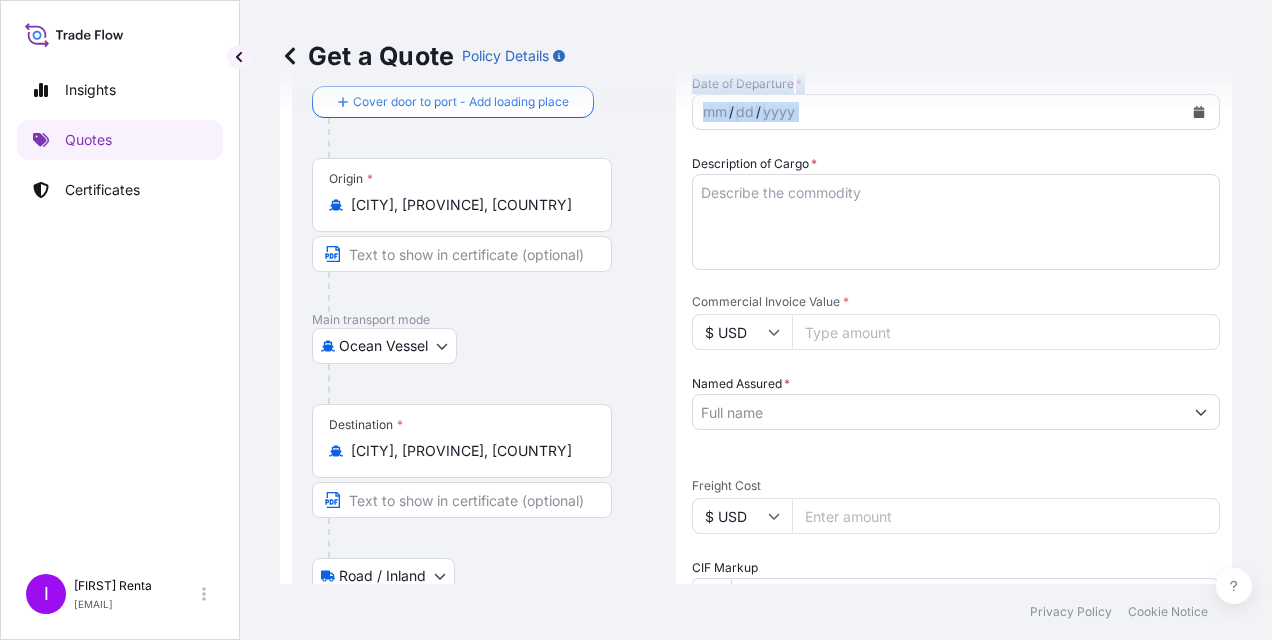 scroll, scrollTop: 520, scrollLeft: 0, axis: vertical 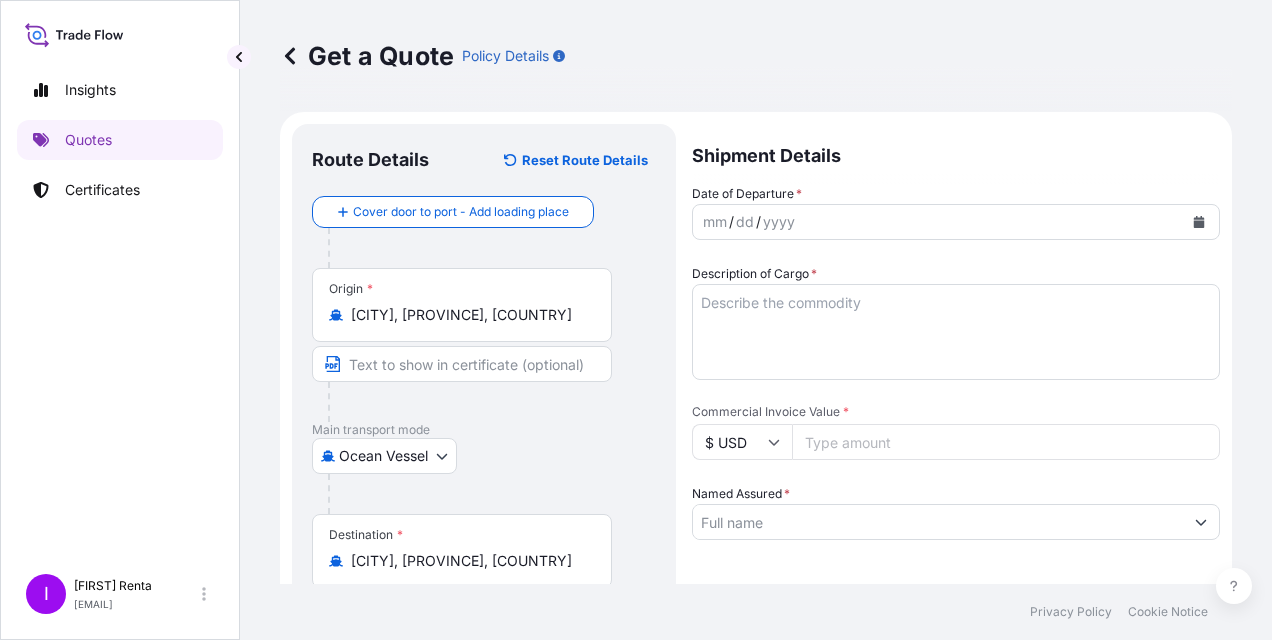 click on "Description of Cargo *" at bounding box center [956, 332] 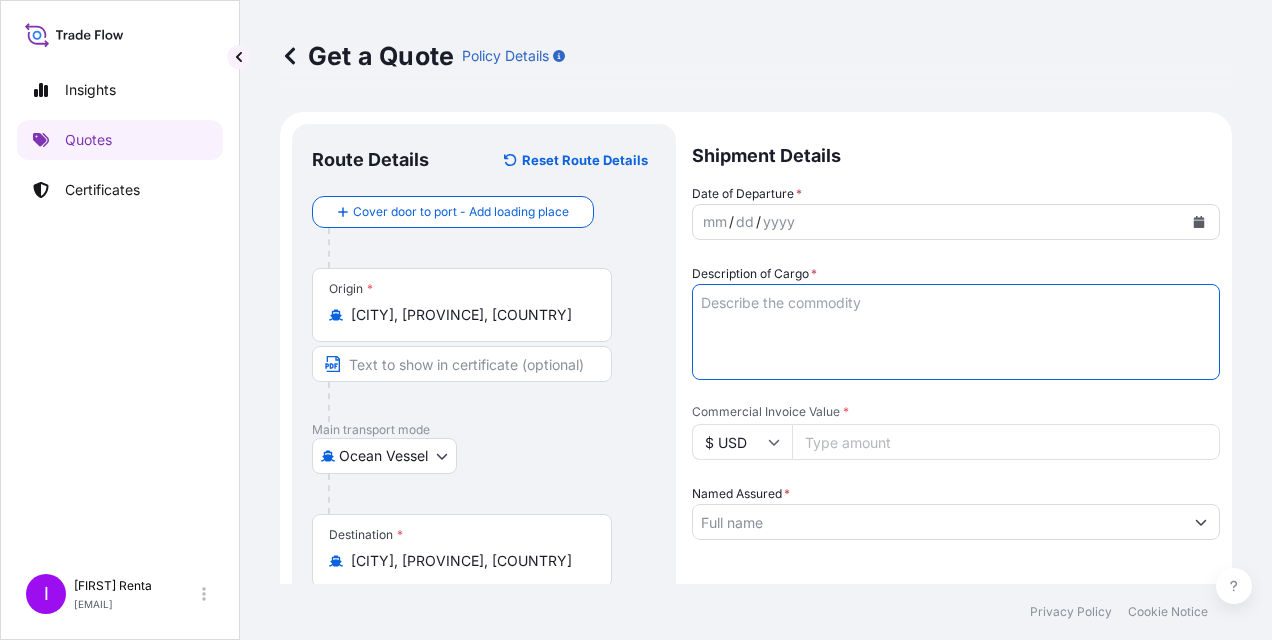 click 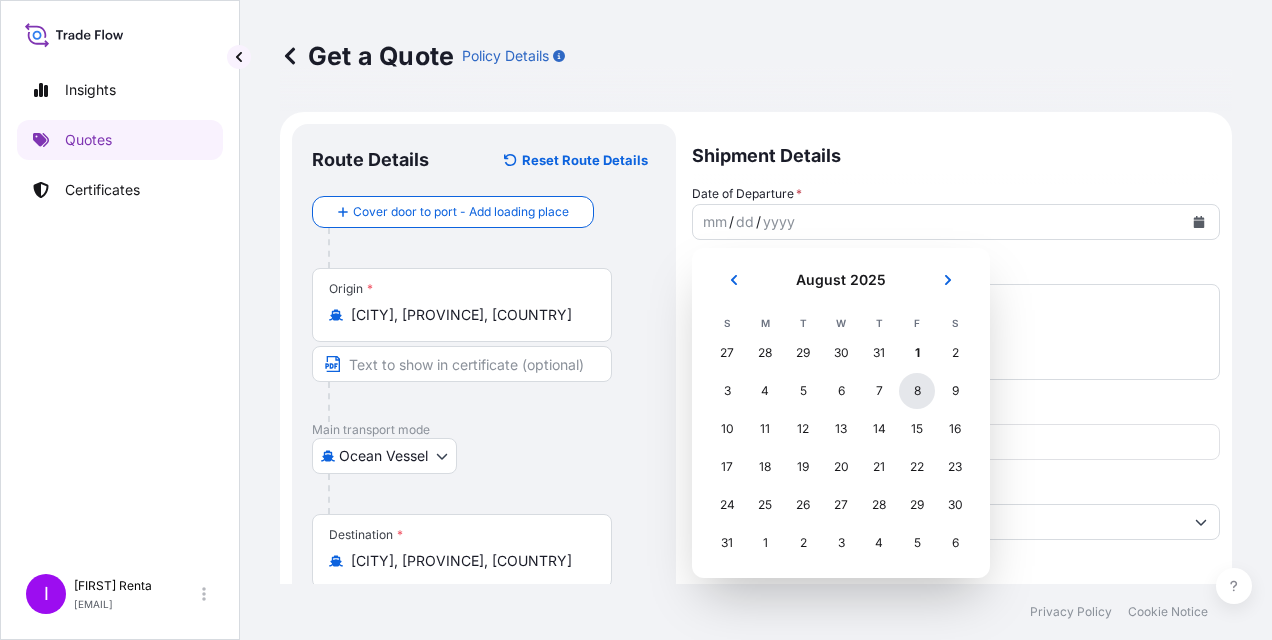 click on "8" at bounding box center (917, 391) 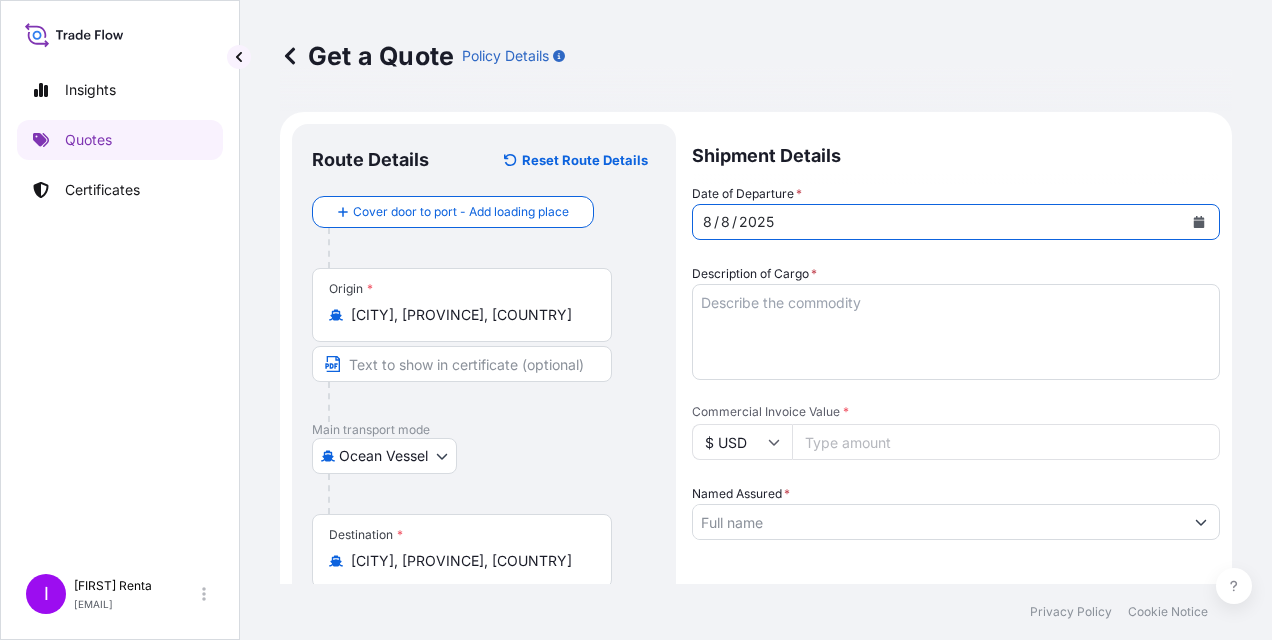click on "Description of Cargo *" at bounding box center [956, 332] 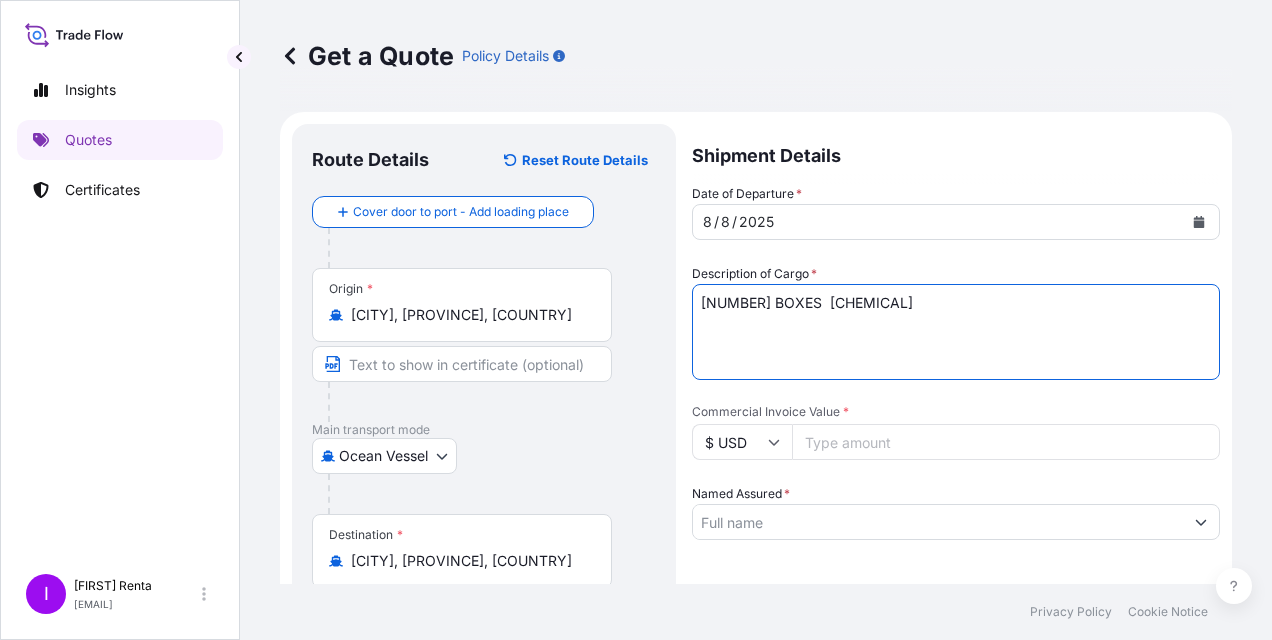 type on "[NUMBER] BOXES  [CHEMICAL]" 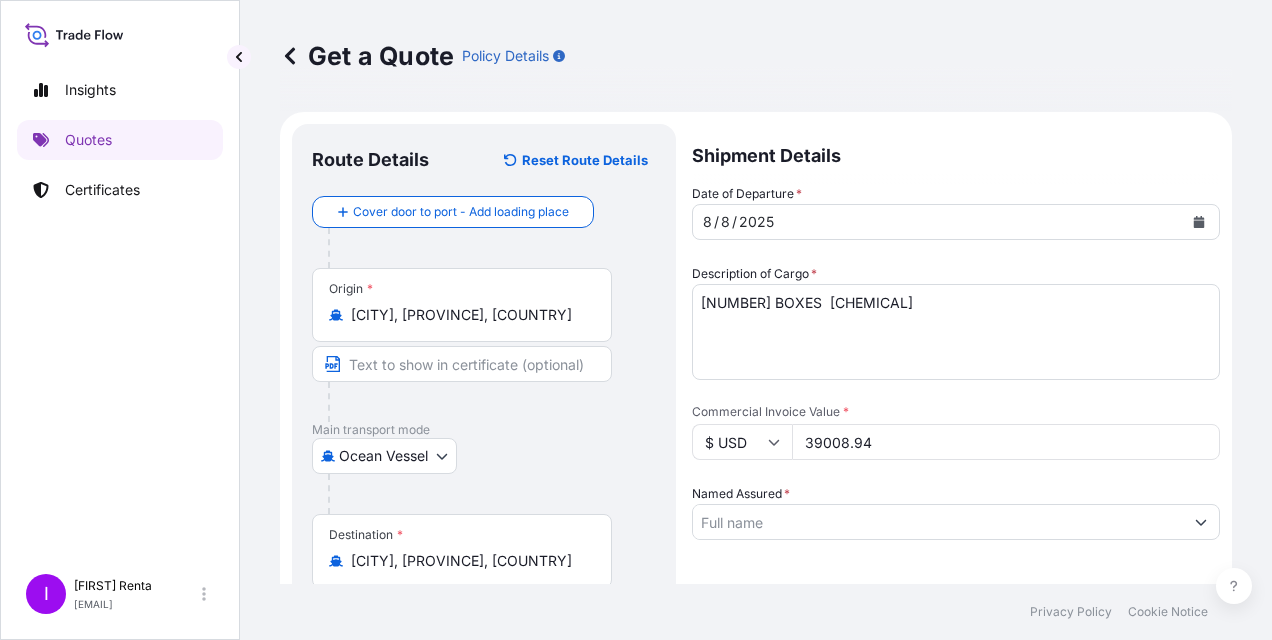 type on "39008.94" 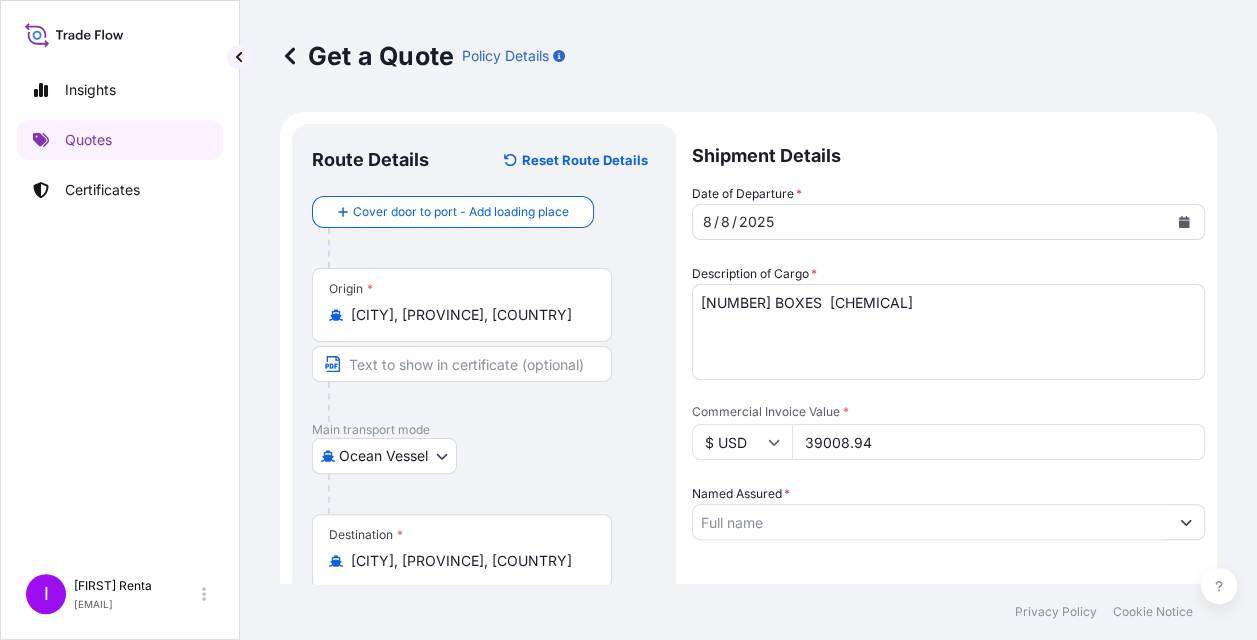 click on "Named Assured *" at bounding box center [930, 522] 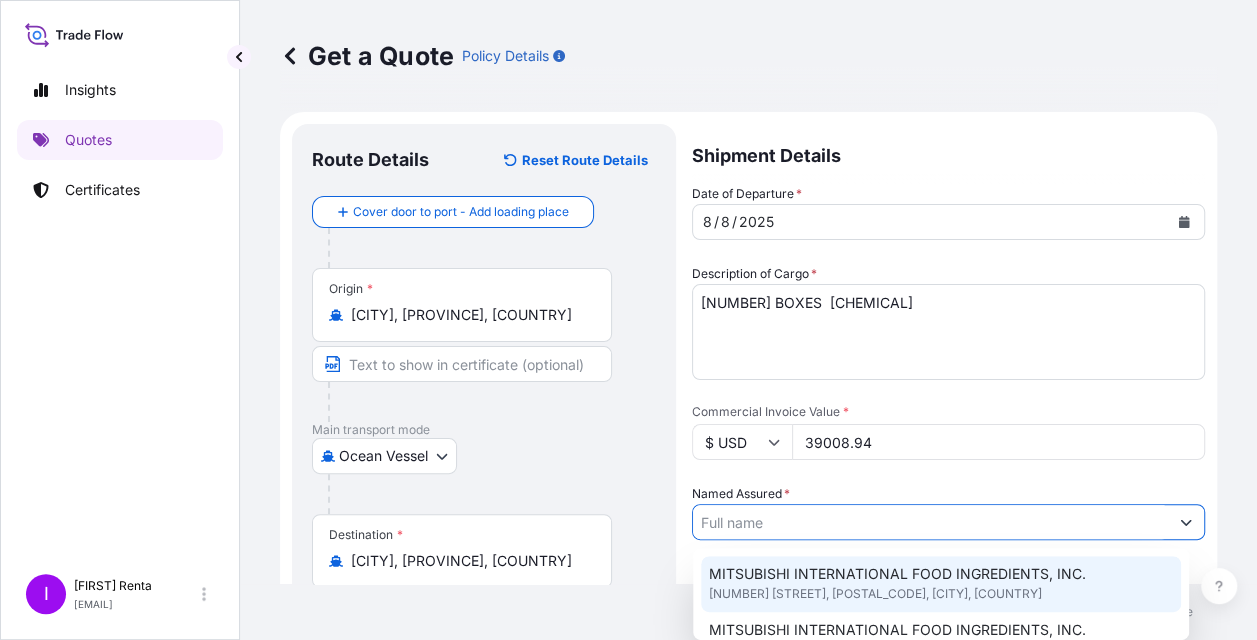 click on "MITSUBISHI INTERNATIONAL FOOD INGREDIENTS, INC." at bounding box center [897, 574] 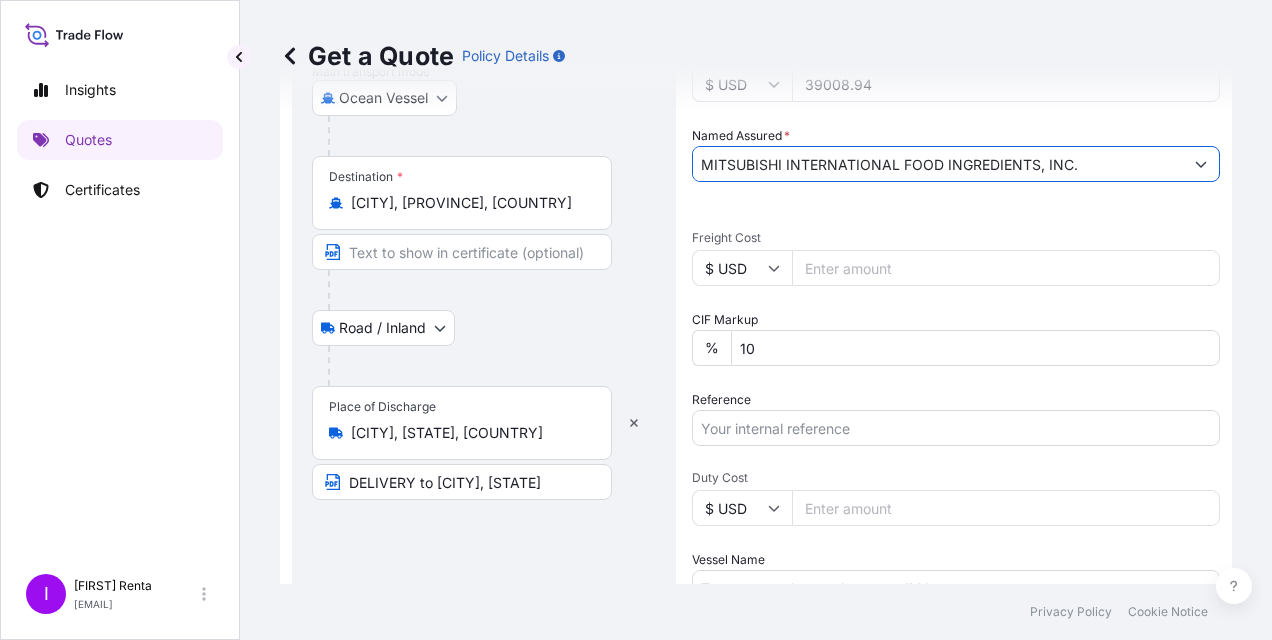 scroll, scrollTop: 354, scrollLeft: 0, axis: vertical 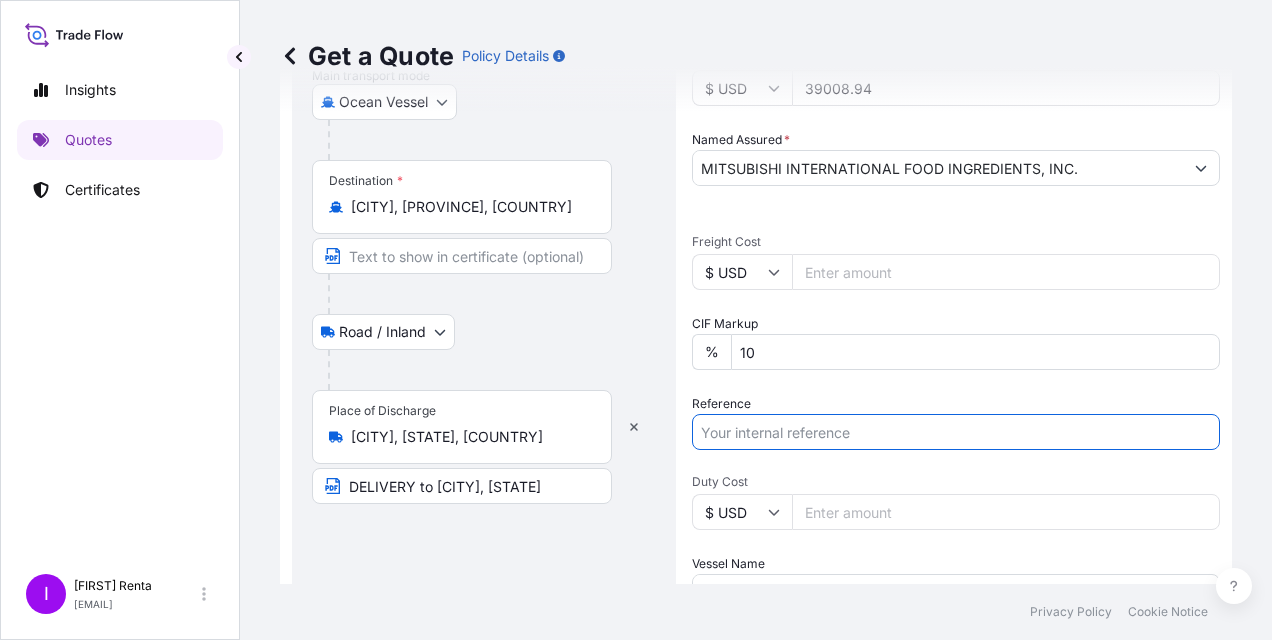 click on "Reference" at bounding box center (956, 432) 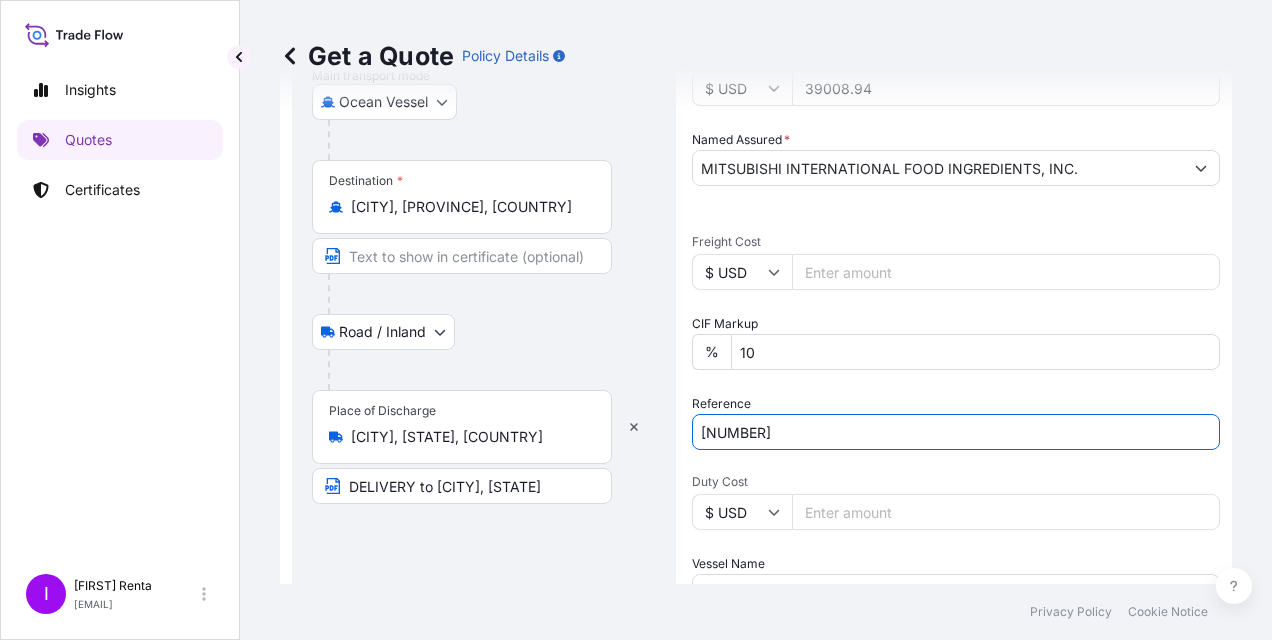 type on "[NUMBER]" 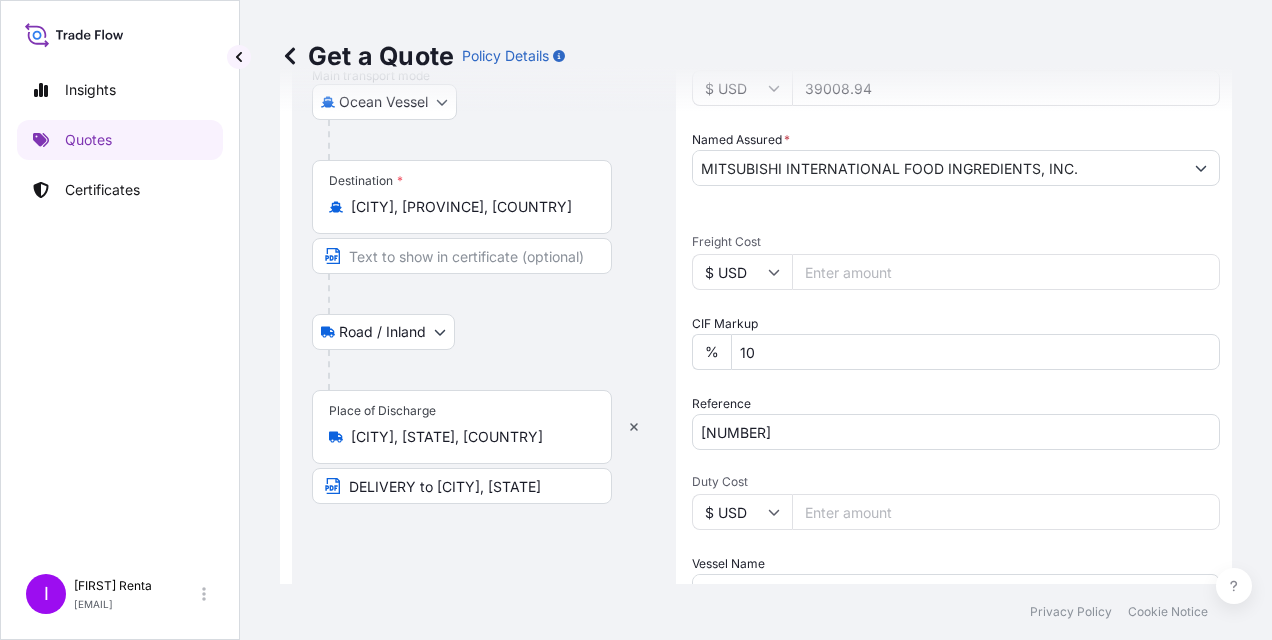 scroll, scrollTop: 576, scrollLeft: 0, axis: vertical 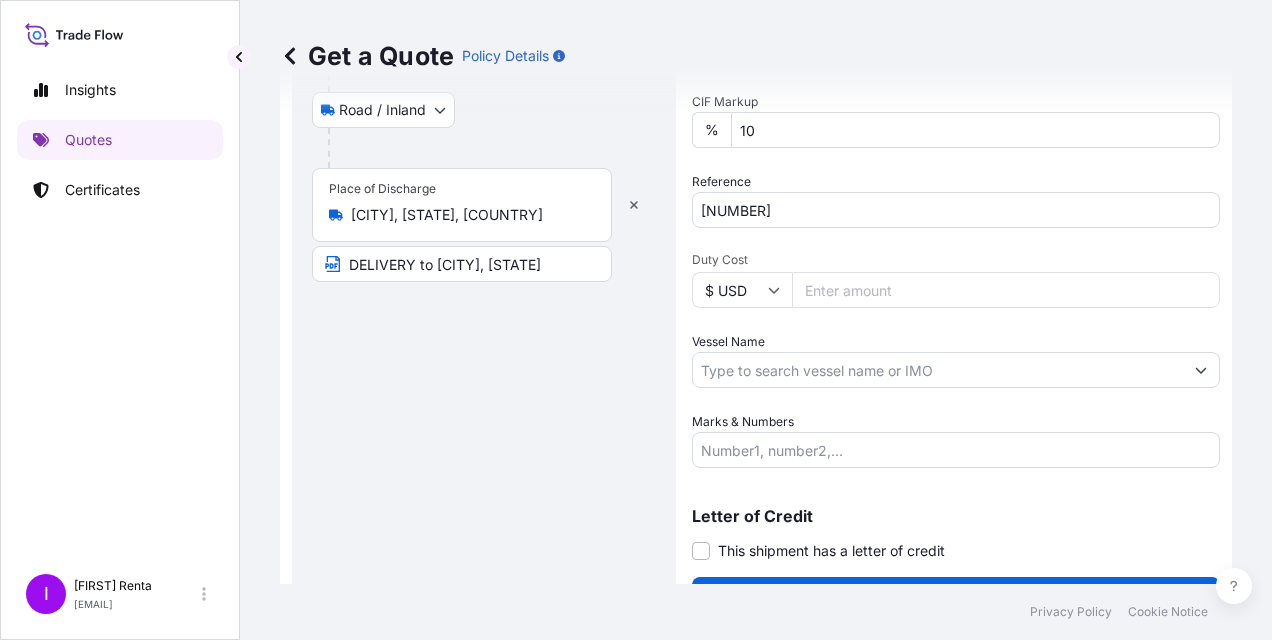 type on "[NUMBER].[NUMBER]" 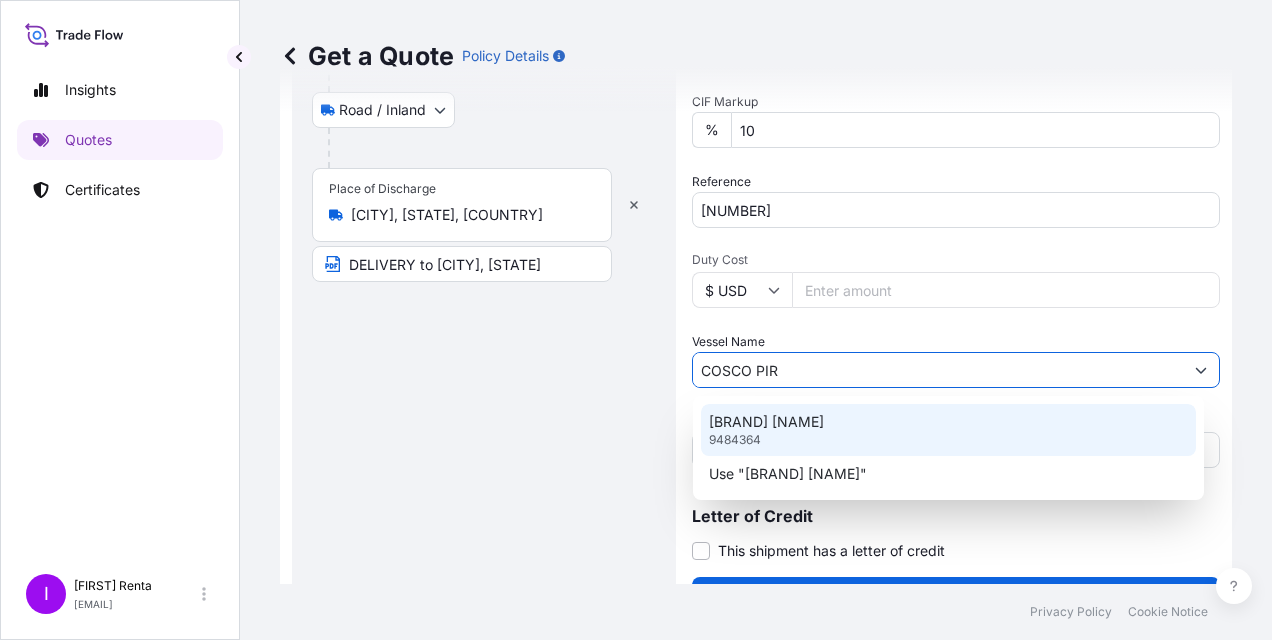 click on "[BRAND] [NAME]" at bounding box center [766, 422] 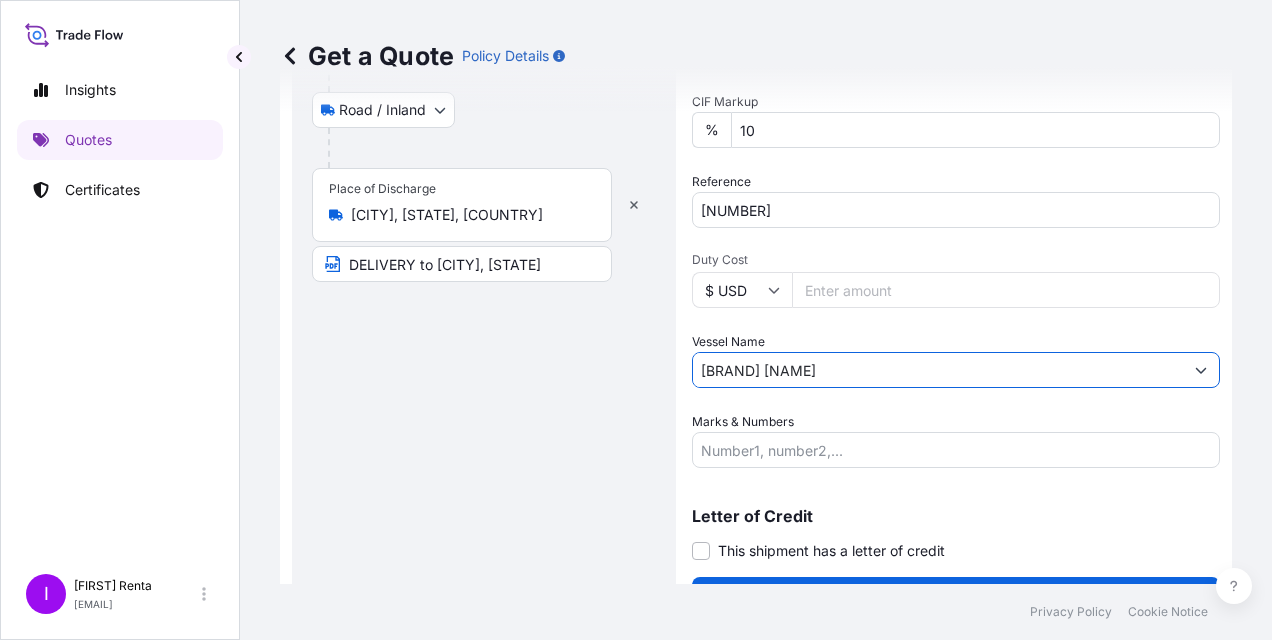 type on "[BRAND] [NAME]" 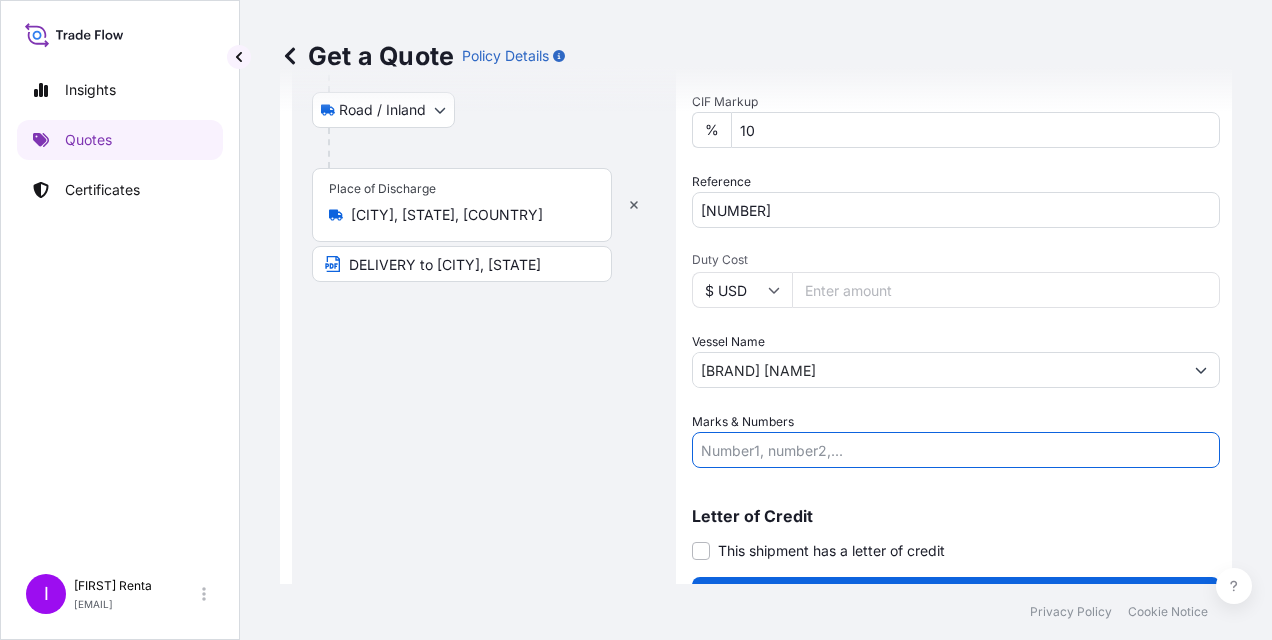 click on "Marks & Numbers" at bounding box center (956, 450) 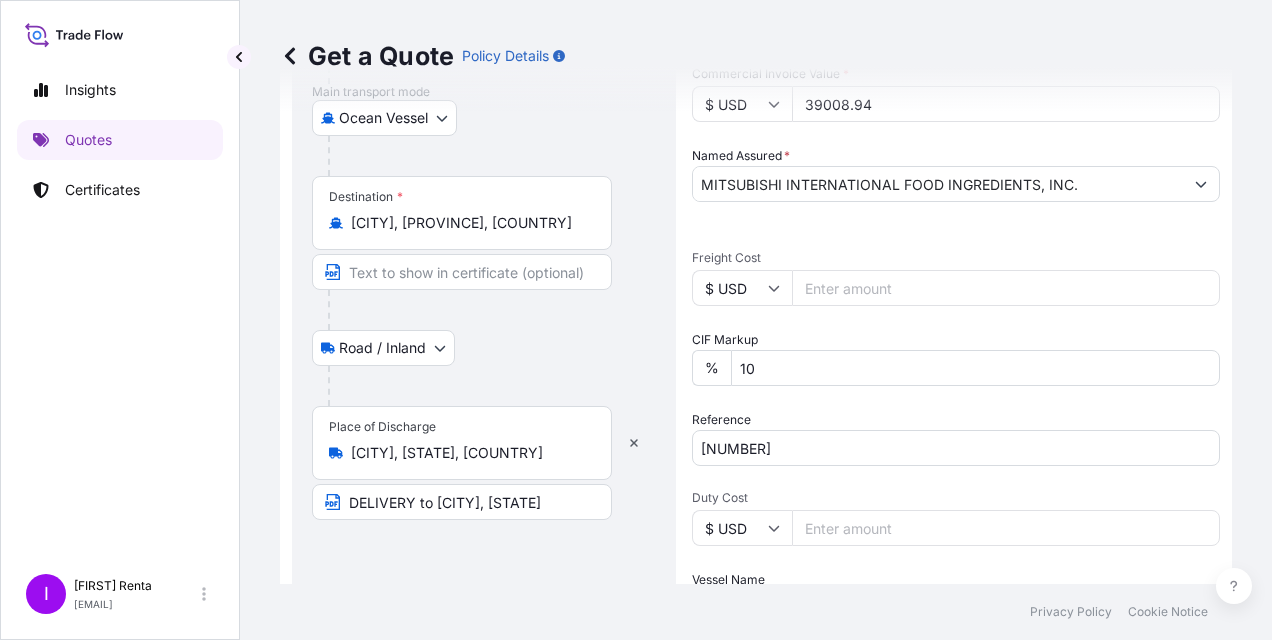 scroll, scrollTop: 333, scrollLeft: 0, axis: vertical 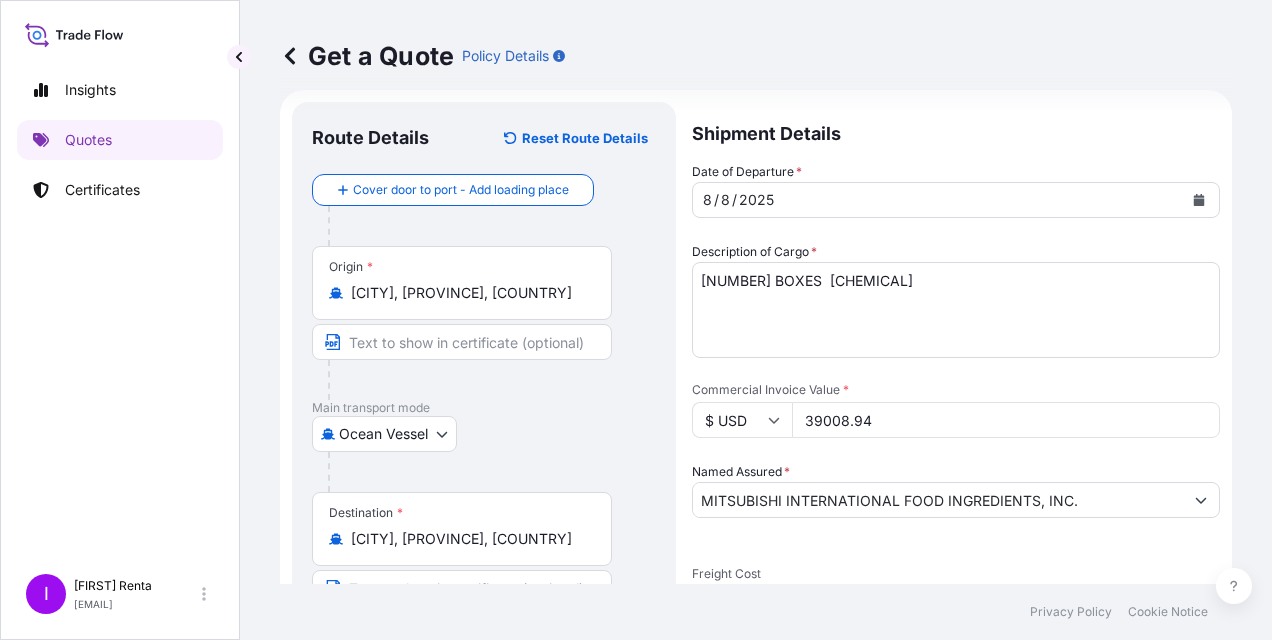 type on "[NUMBER] BOXES" 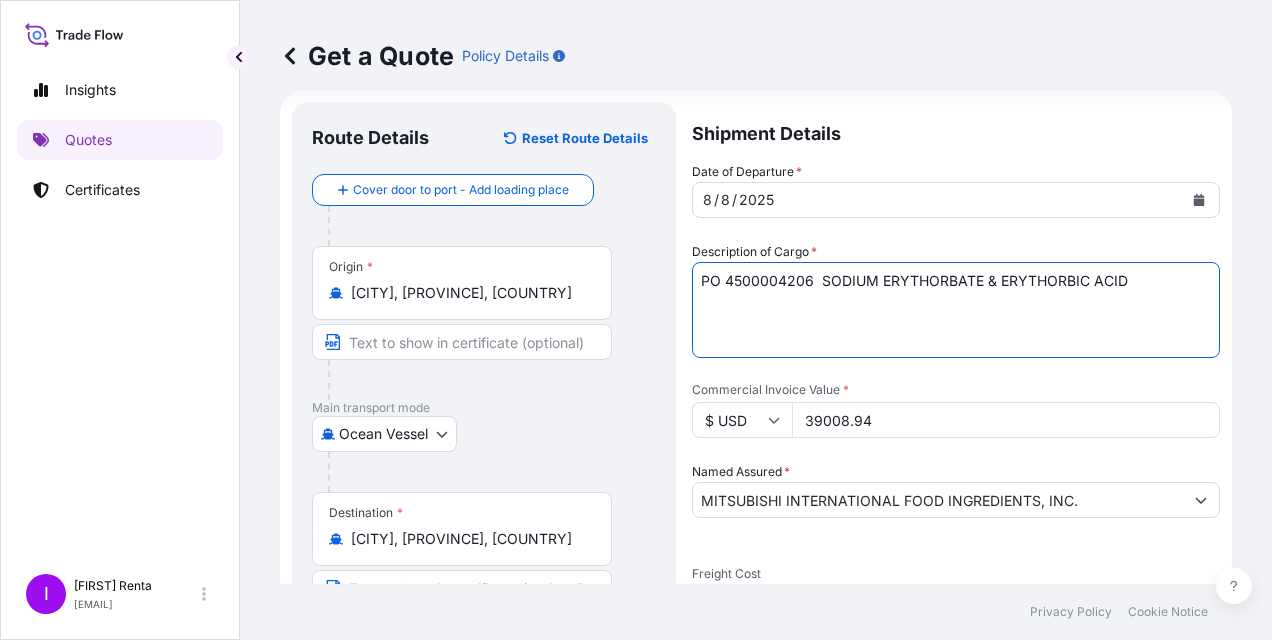 type on "PO 4500004206  SODIUM ERYTHORBATE & ERYTHORBIC ACID" 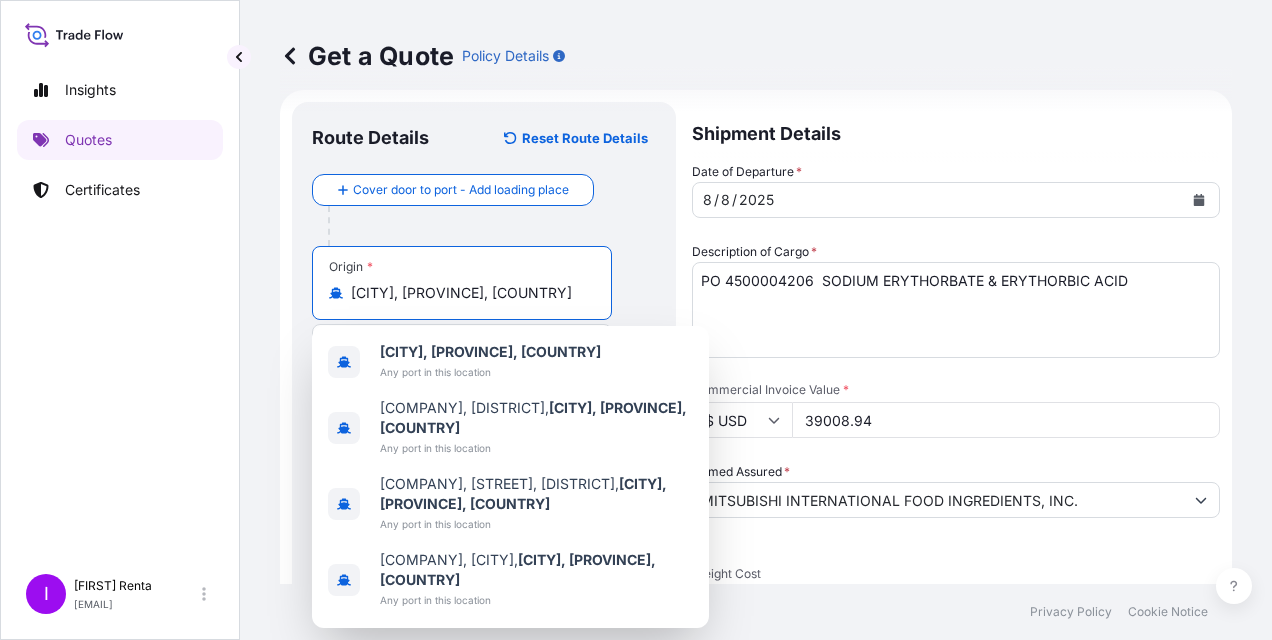 drag, startPoint x: 542, startPoint y: 292, endPoint x: 300, endPoint y: 281, distance: 242.24988 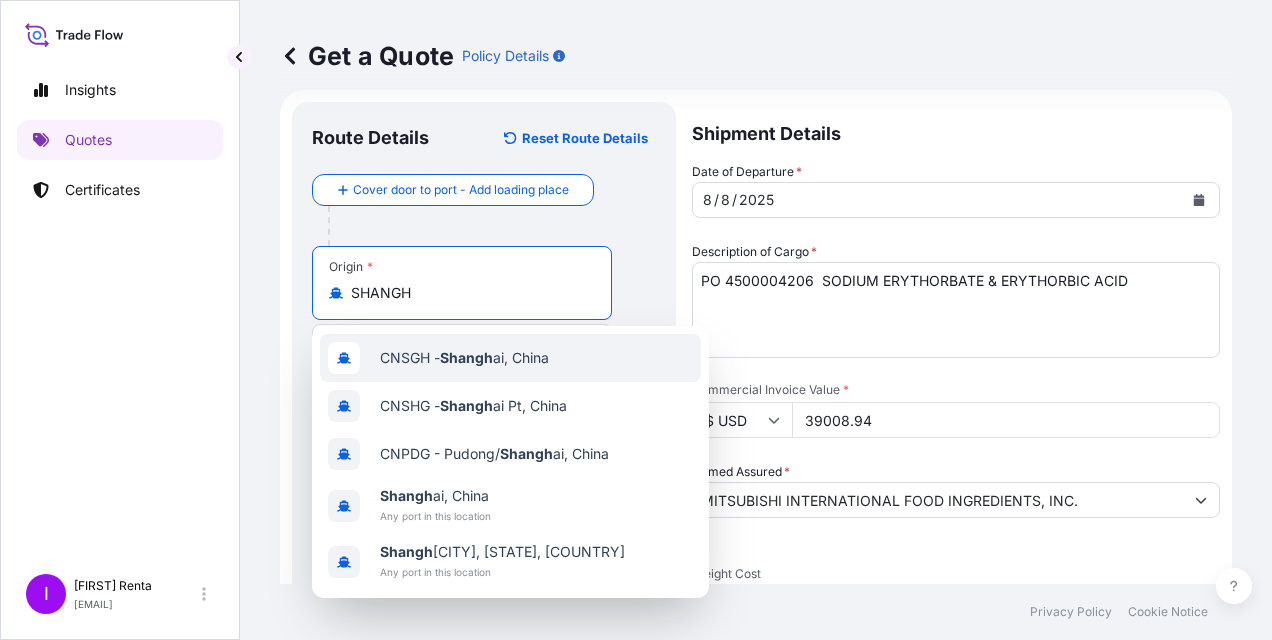 click on "CNSGH -  Shangh ai, China" at bounding box center (464, 358) 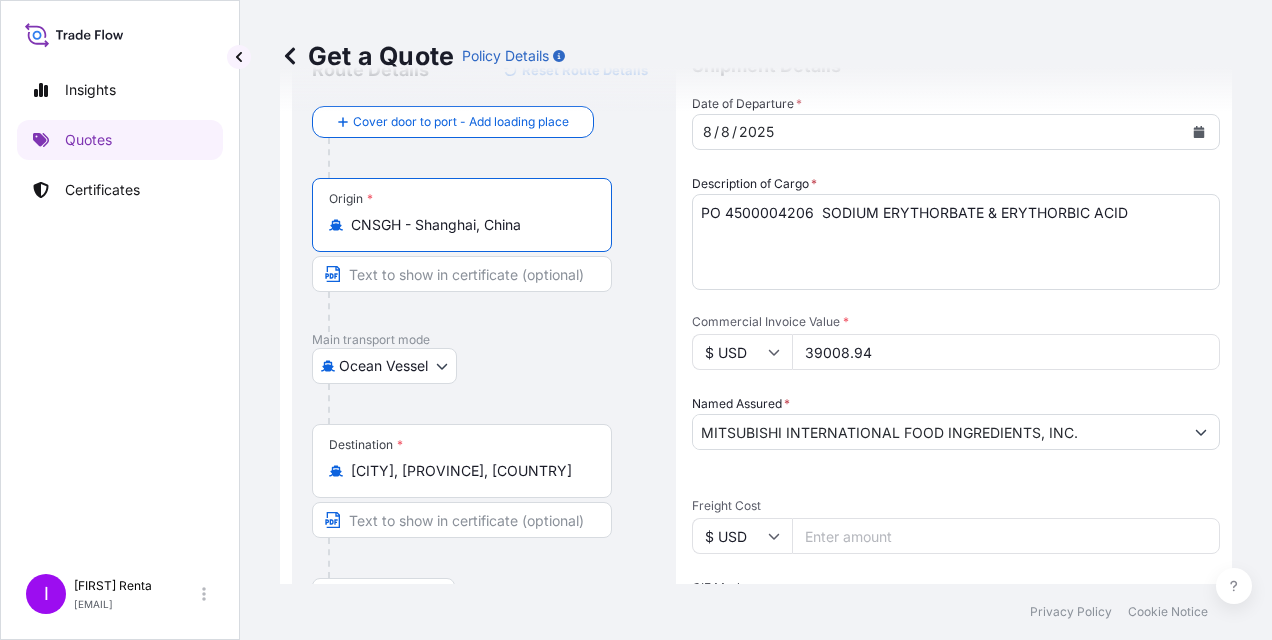 scroll, scrollTop: 28, scrollLeft: 0, axis: vertical 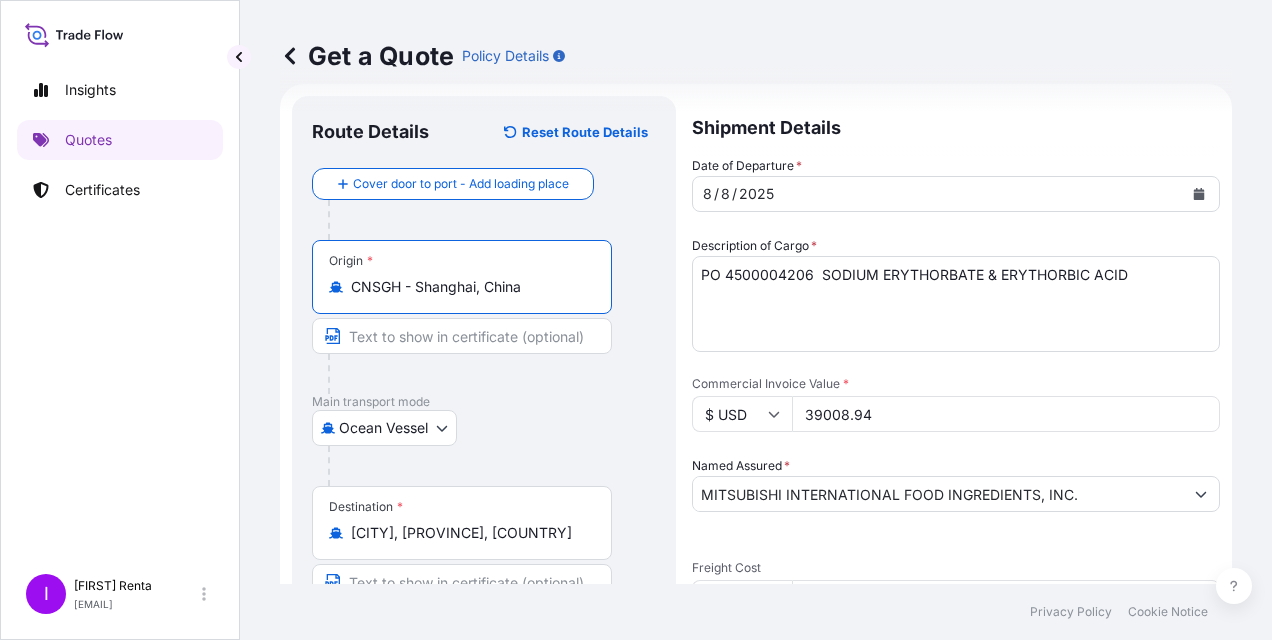 type on "CNSGH - Shanghai, China" 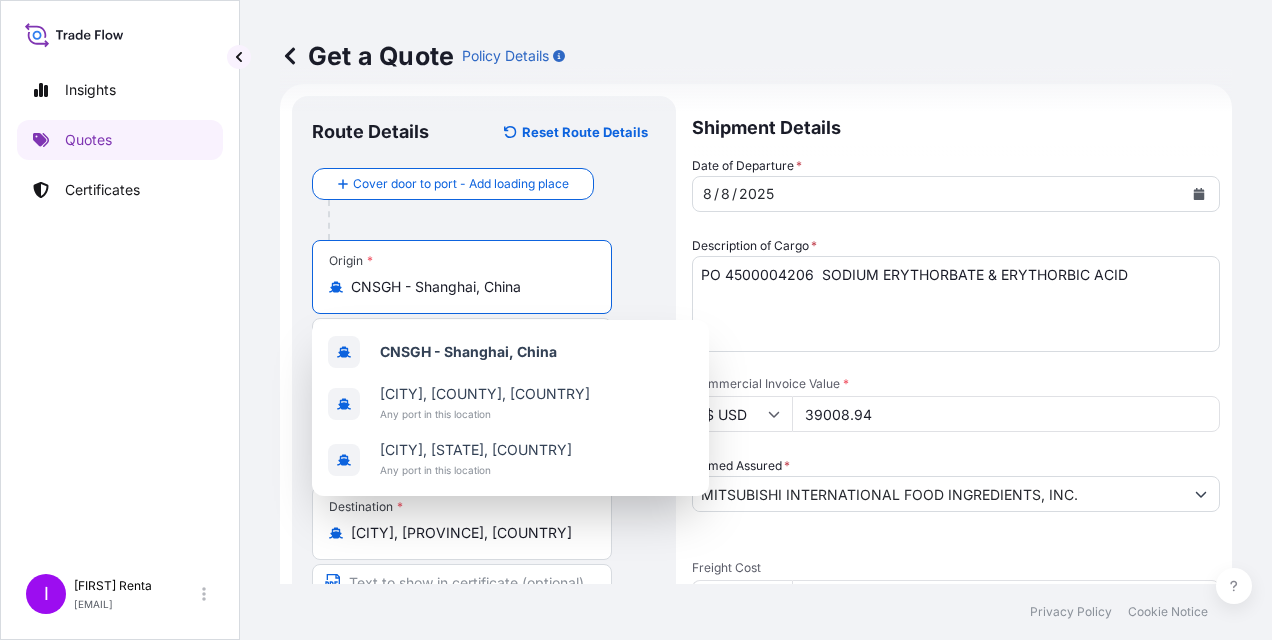 click on "PO 4500004206  SODIUM ERYTHORBATE & ERYTHORBIC ACID" at bounding box center (956, 304) 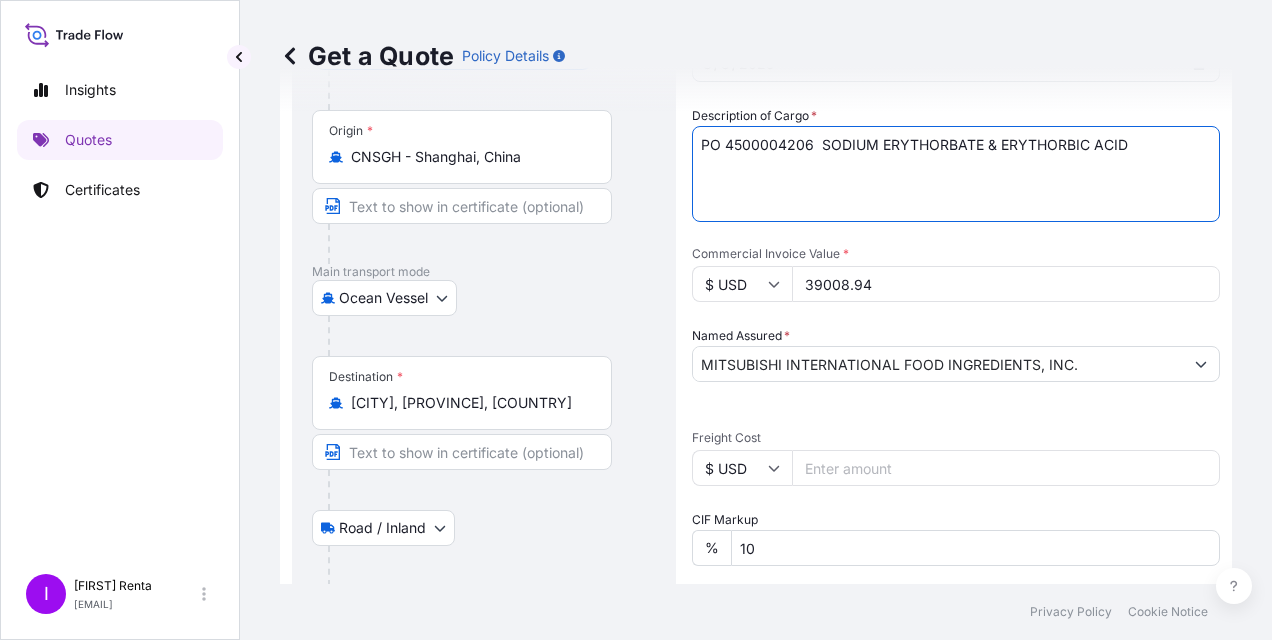 scroll, scrollTop: 152, scrollLeft: 0, axis: vertical 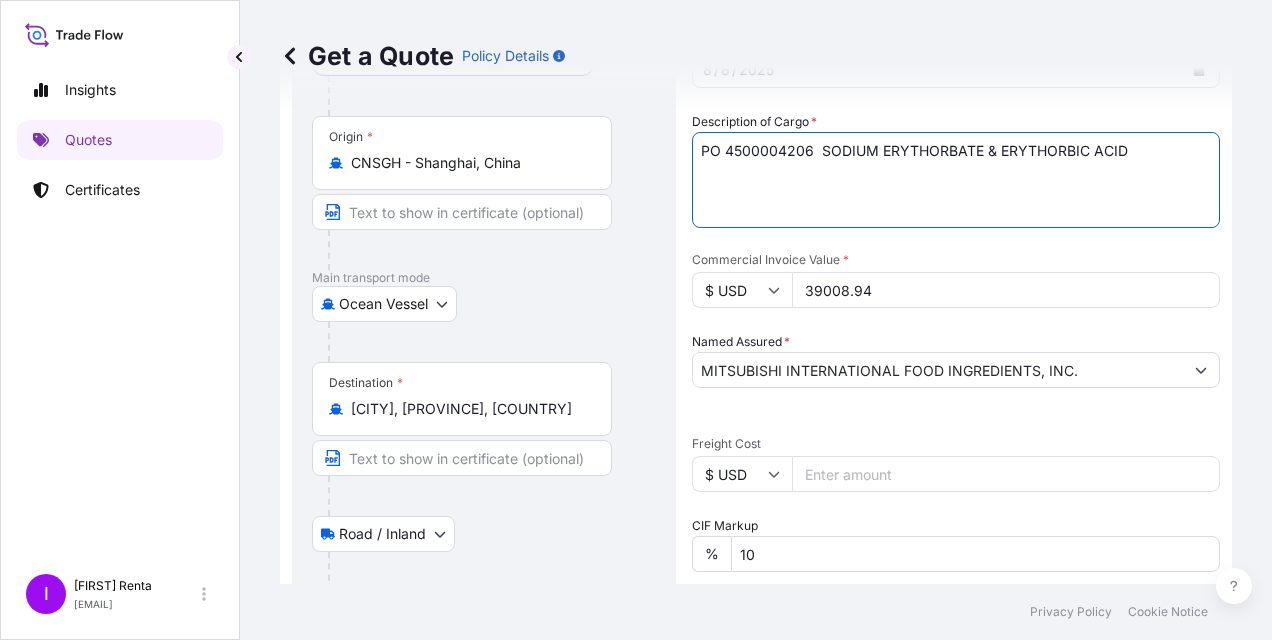 click on "Freight Cost" at bounding box center (1006, 474) 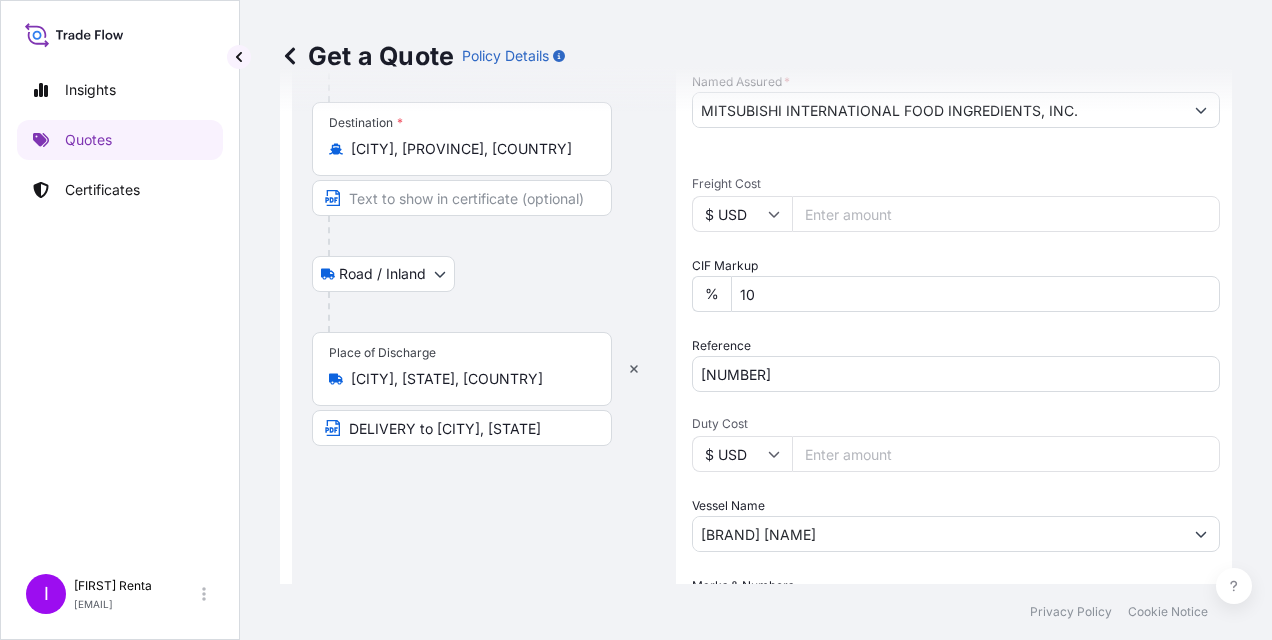 scroll, scrollTop: 411, scrollLeft: 0, axis: vertical 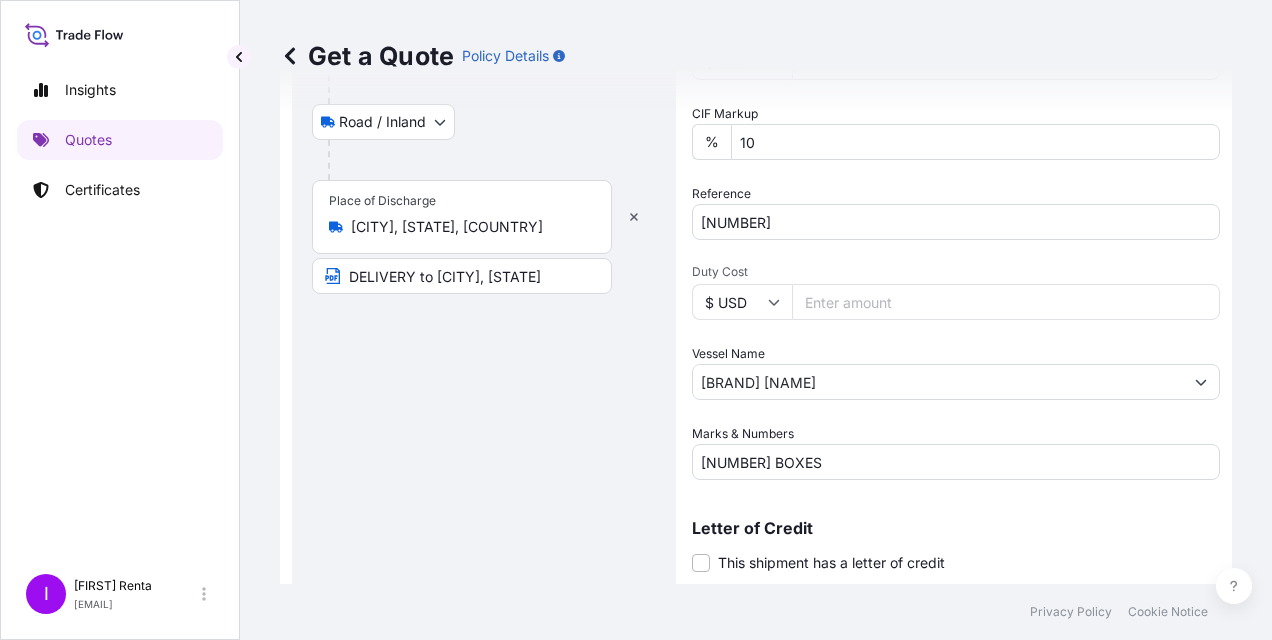 type on "[NUMBER].[NUMBER]" 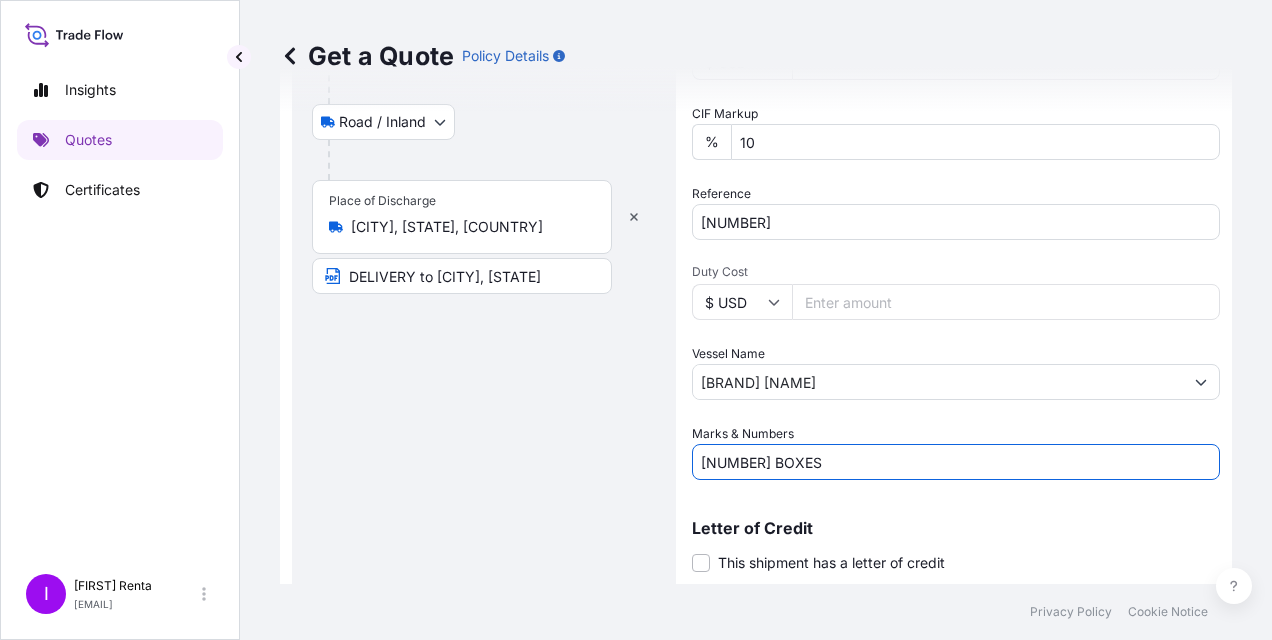 click on "[NUMBER] BOXES" at bounding box center (956, 462) 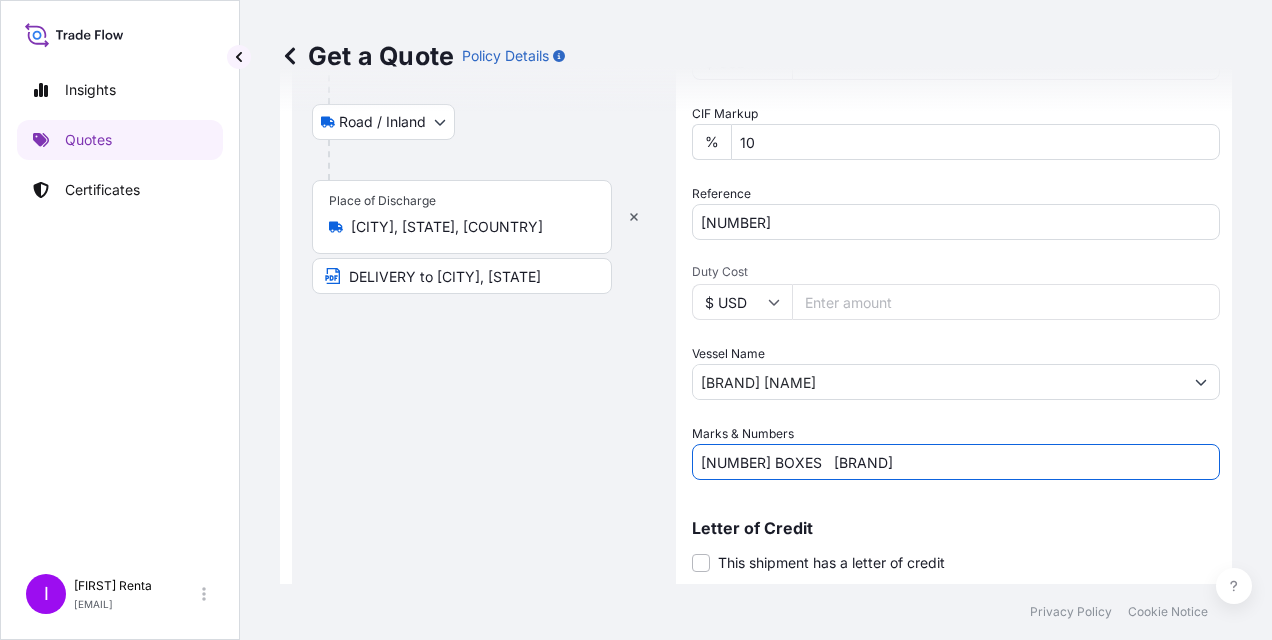 scroll, scrollTop: 53, scrollLeft: 0, axis: vertical 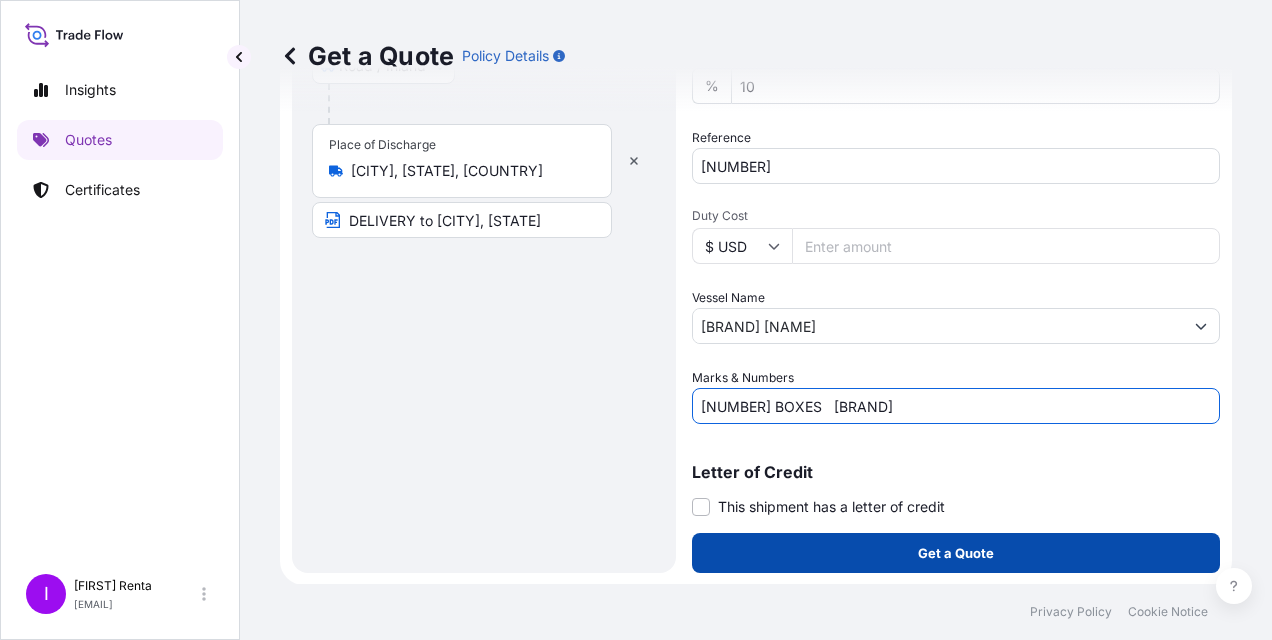type on "[NUMBER] BOXES   [BRAND]" 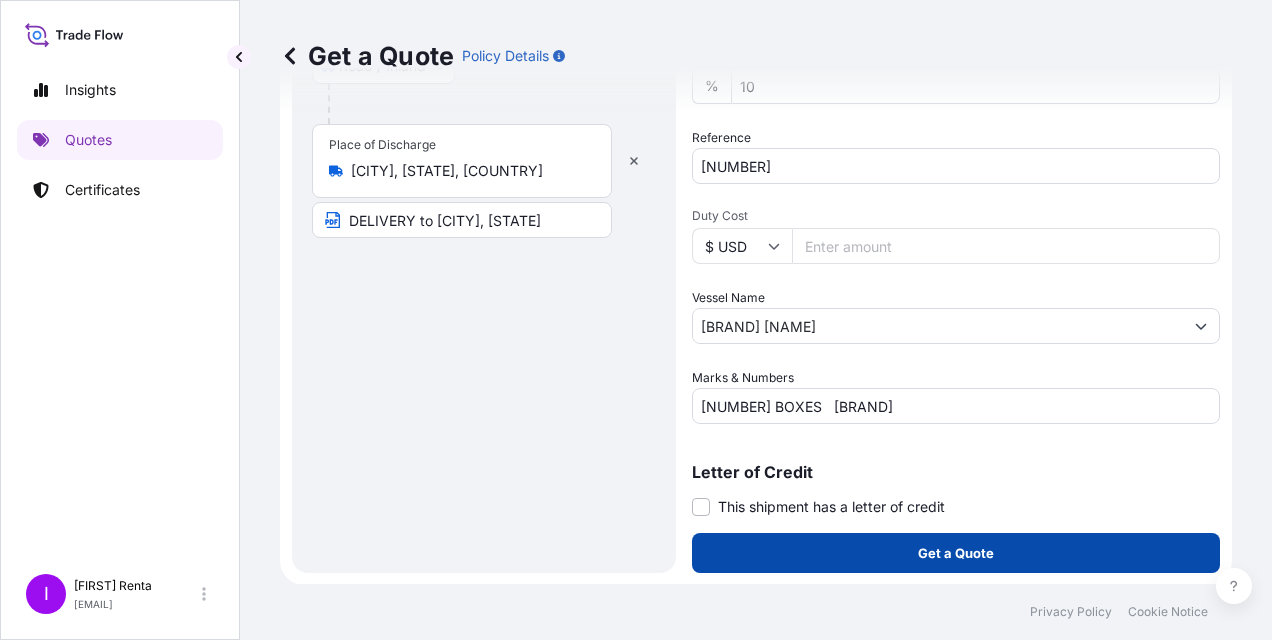 click on "Get a Quote" at bounding box center [956, 553] 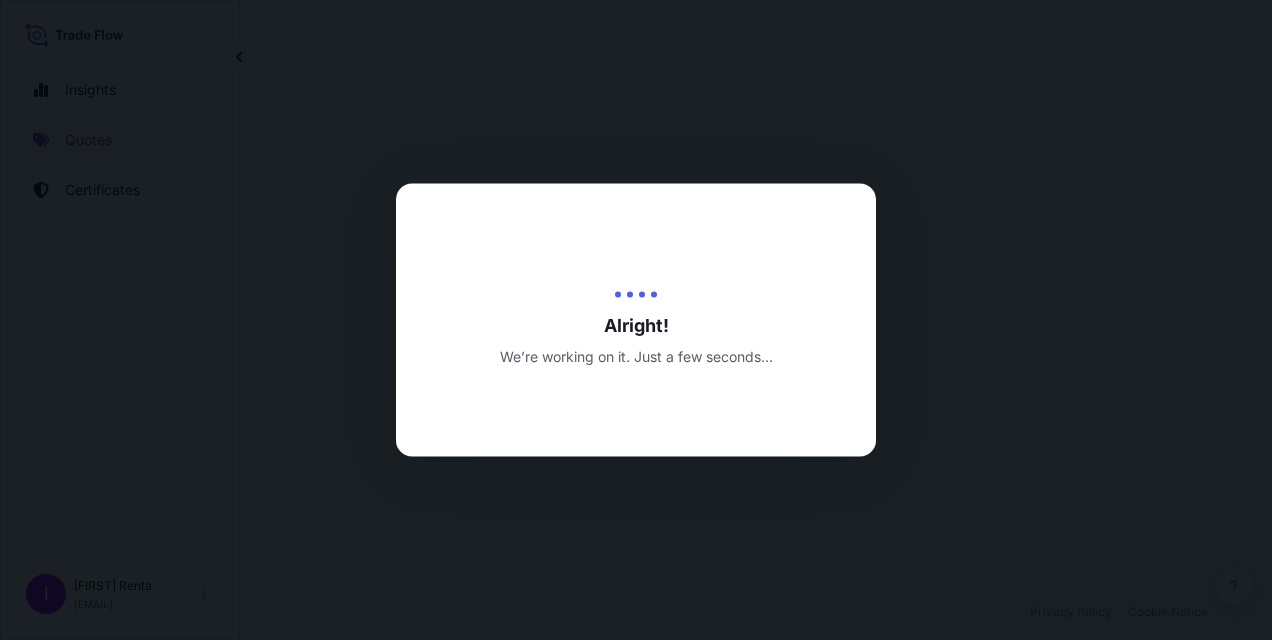 scroll, scrollTop: 0, scrollLeft: 0, axis: both 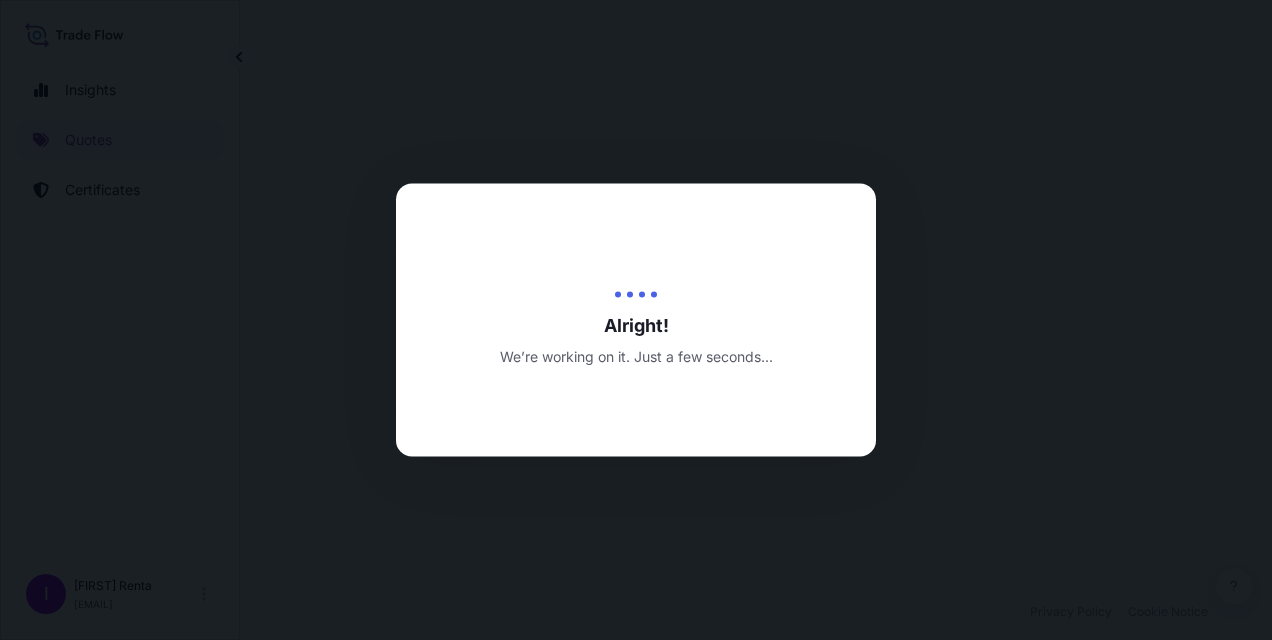 select on "Ocean Vessel" 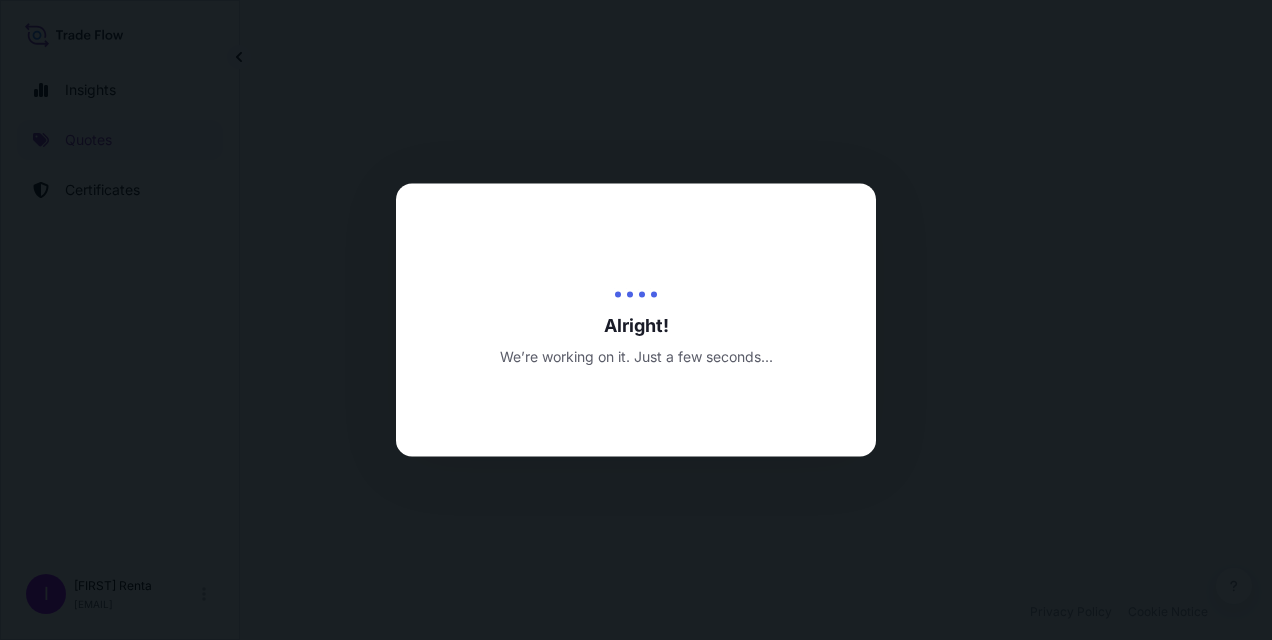 select on "Road / Inland" 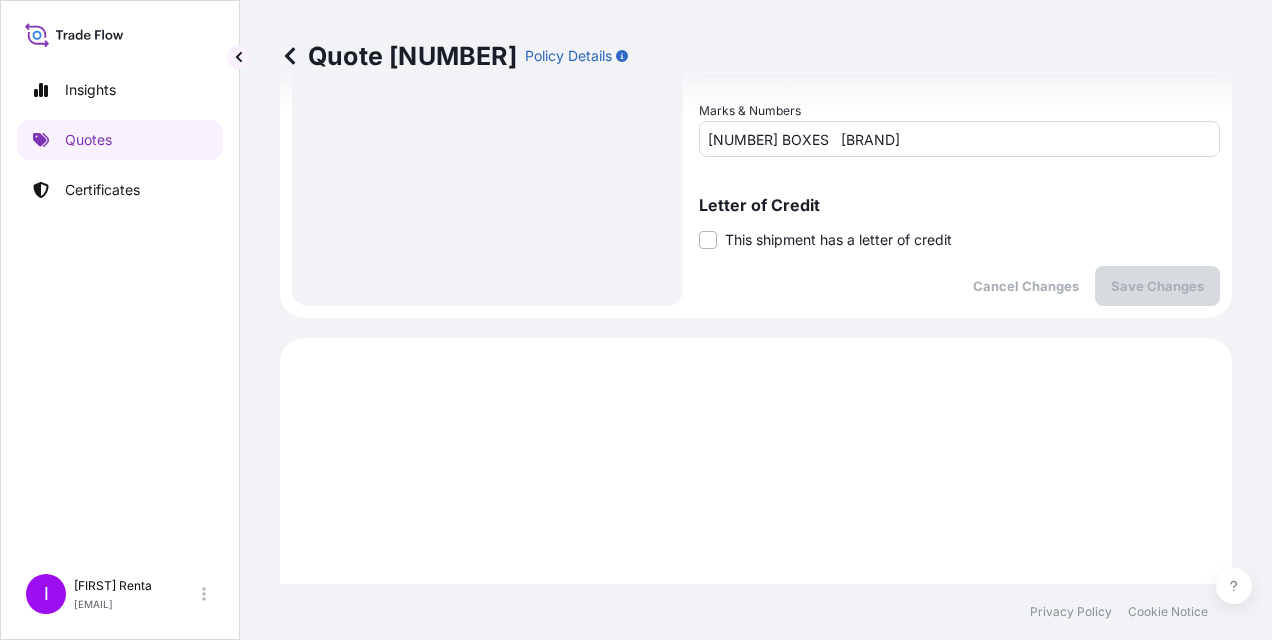 scroll, scrollTop: 1124, scrollLeft: 0, axis: vertical 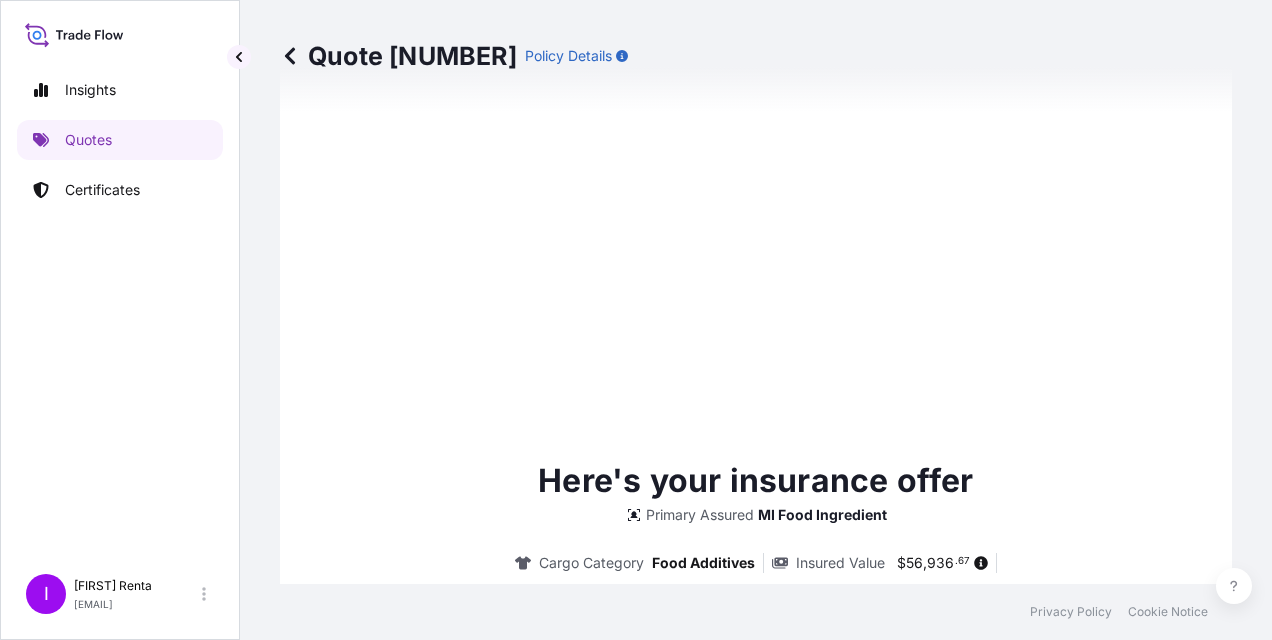 type on "08/01/2025" 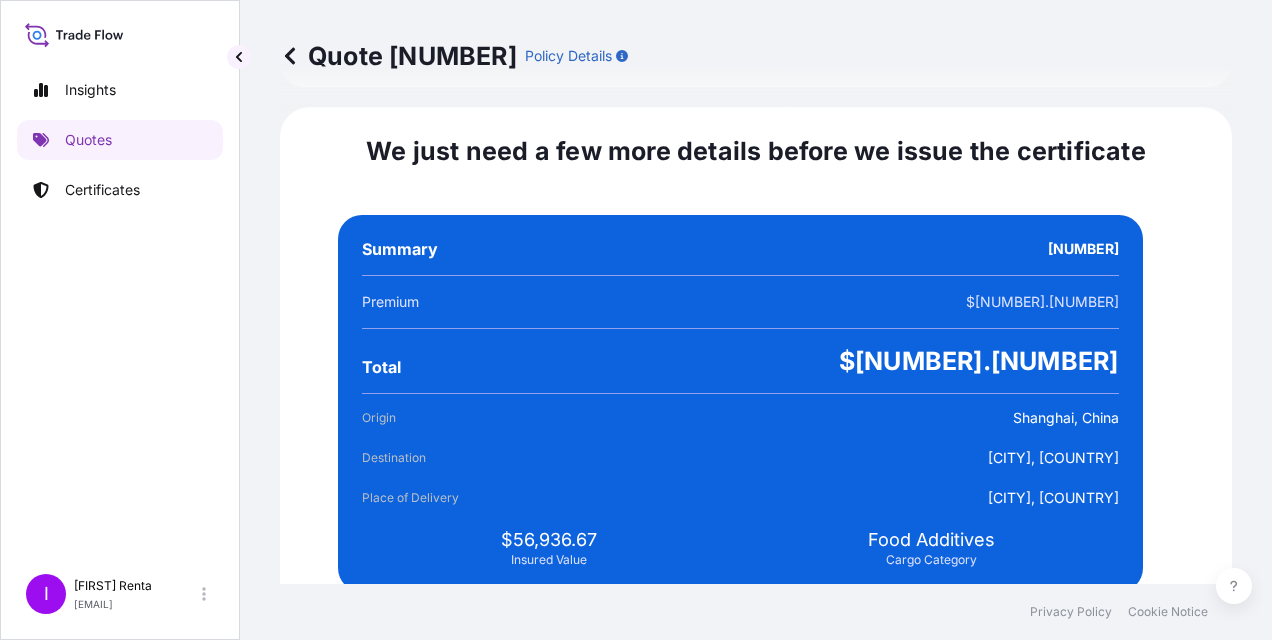 scroll, scrollTop: 3721, scrollLeft: 0, axis: vertical 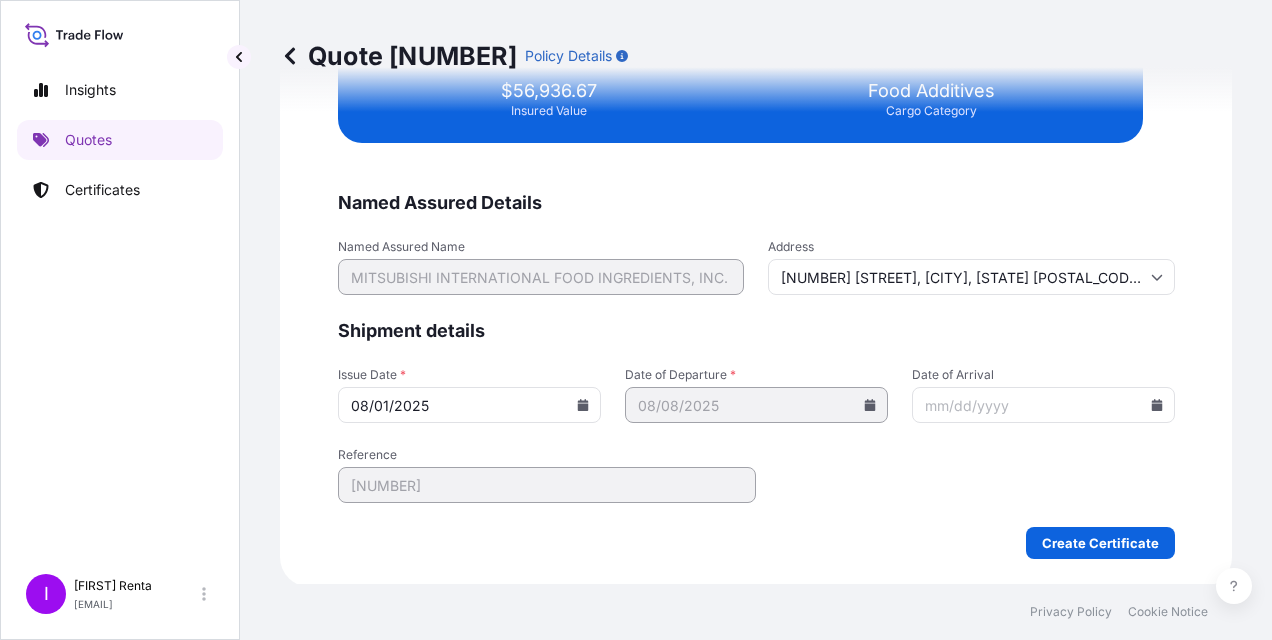 click 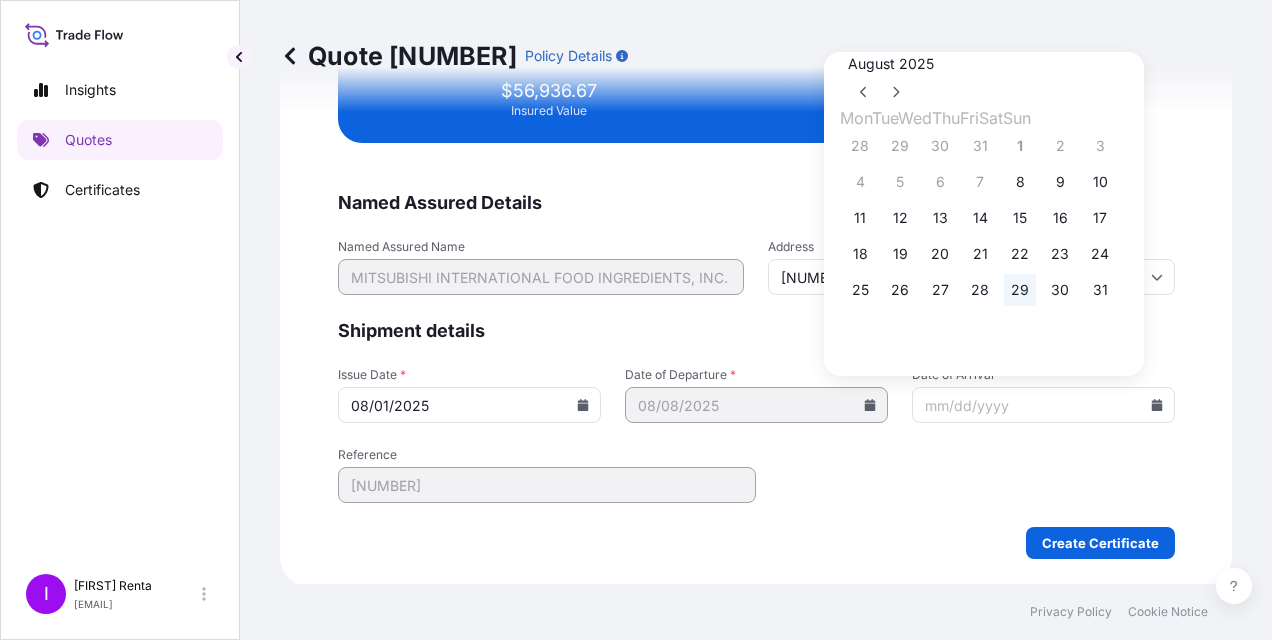 click on "29" at bounding box center [1020, 290] 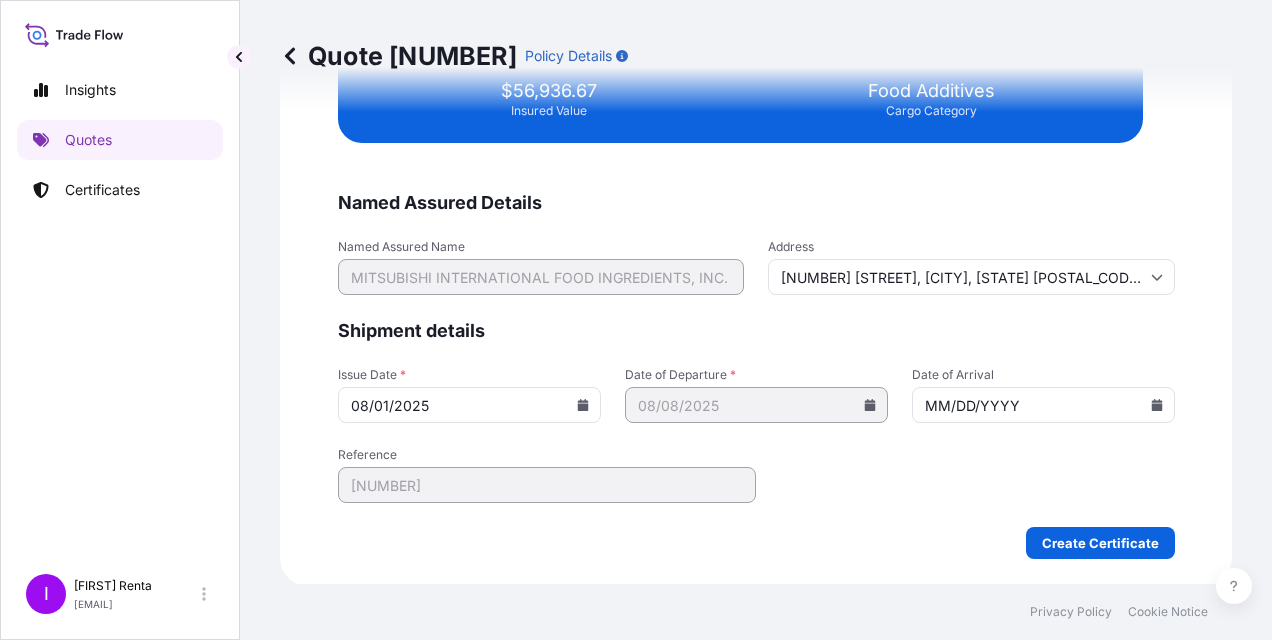 type on "MM/DD/YYYY" 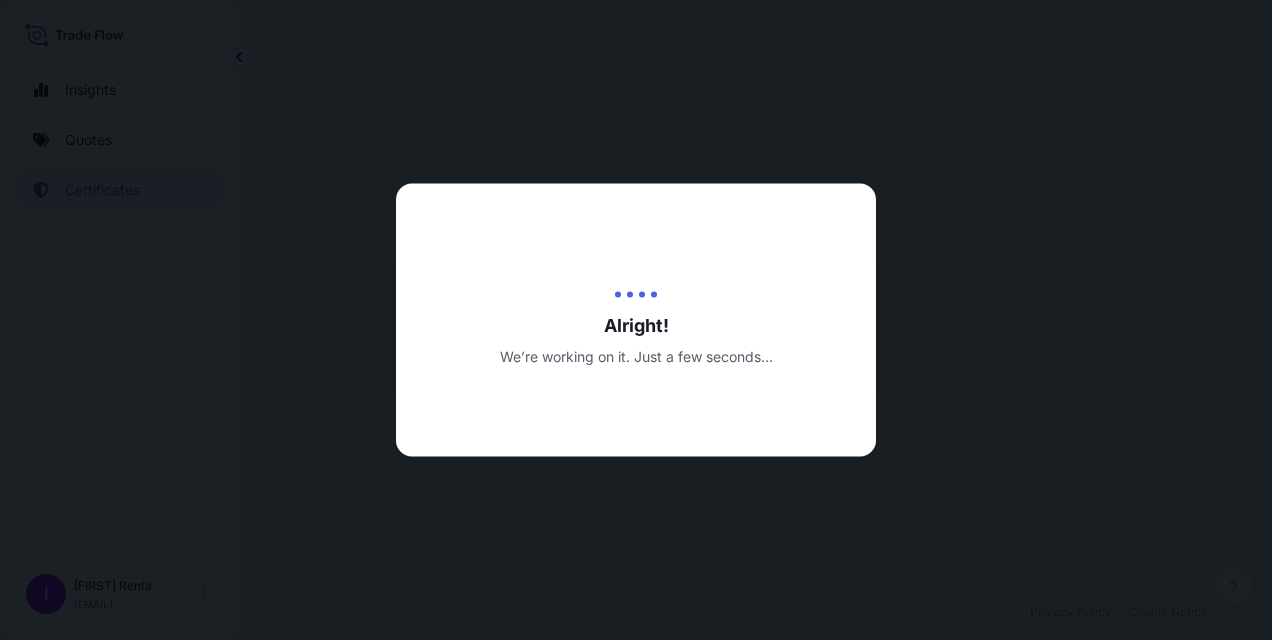 scroll, scrollTop: 0, scrollLeft: 0, axis: both 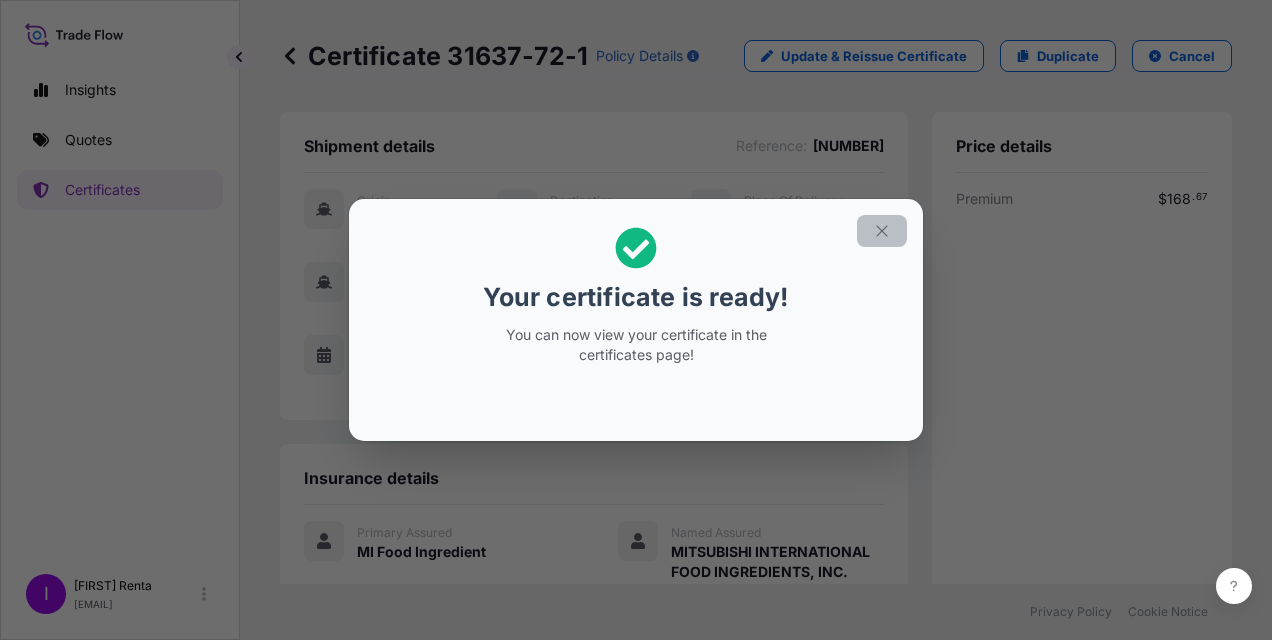 click 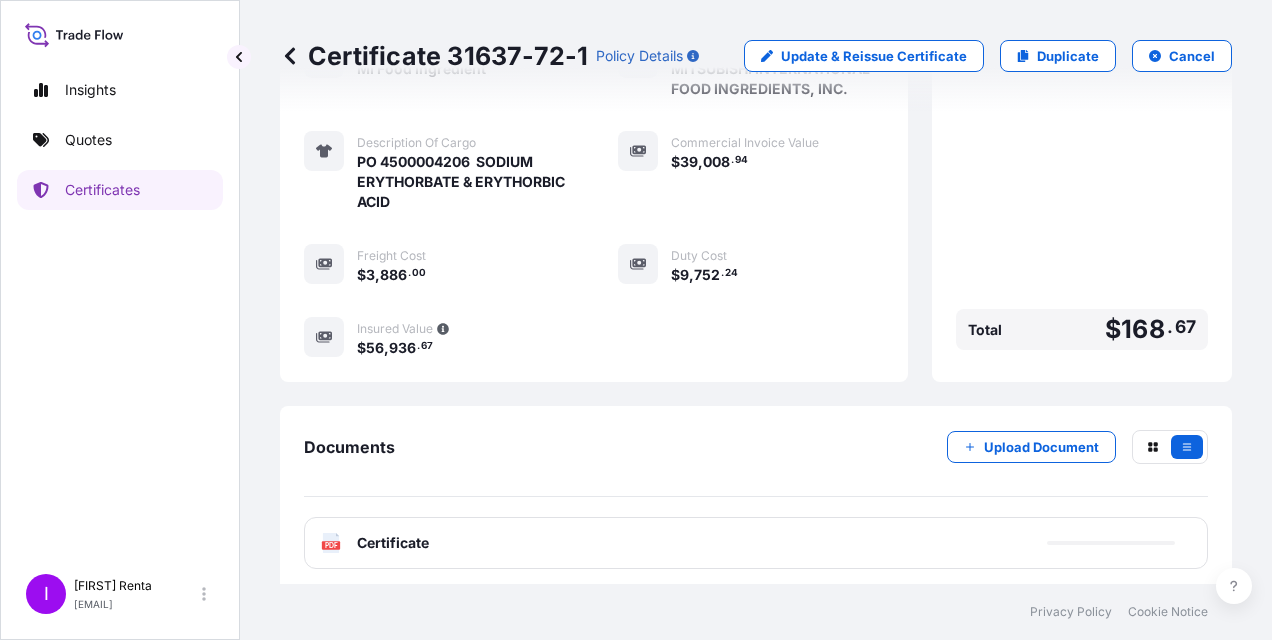 scroll, scrollTop: 508, scrollLeft: 0, axis: vertical 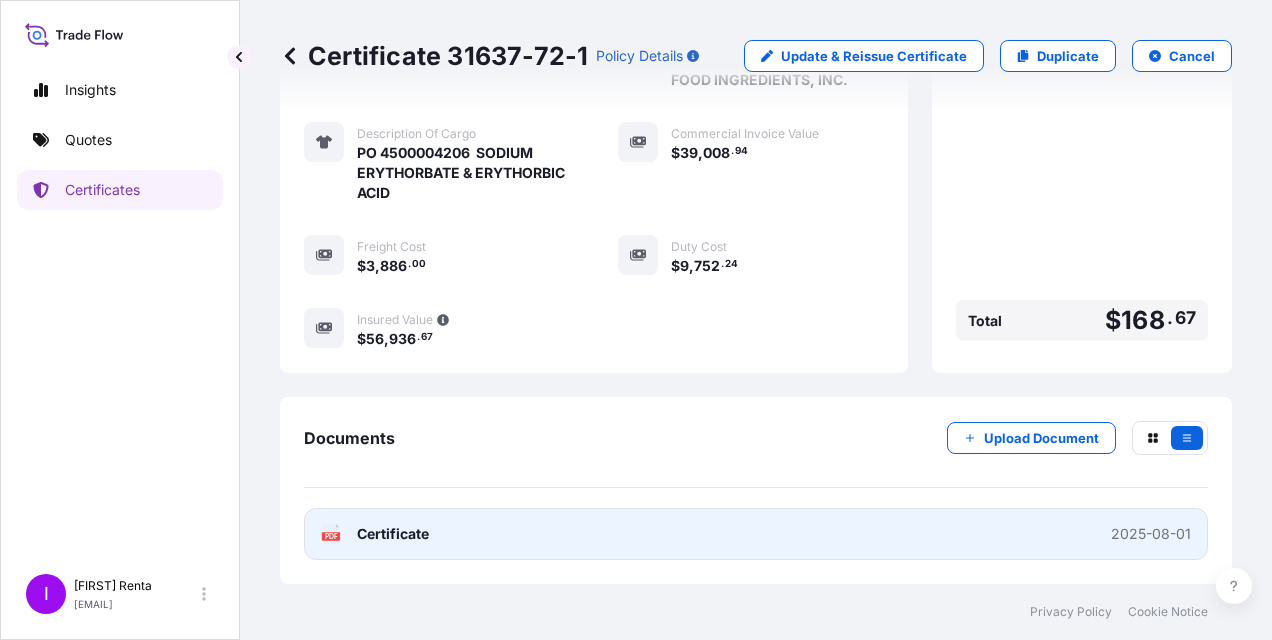 click on "Certificate" at bounding box center [393, 534] 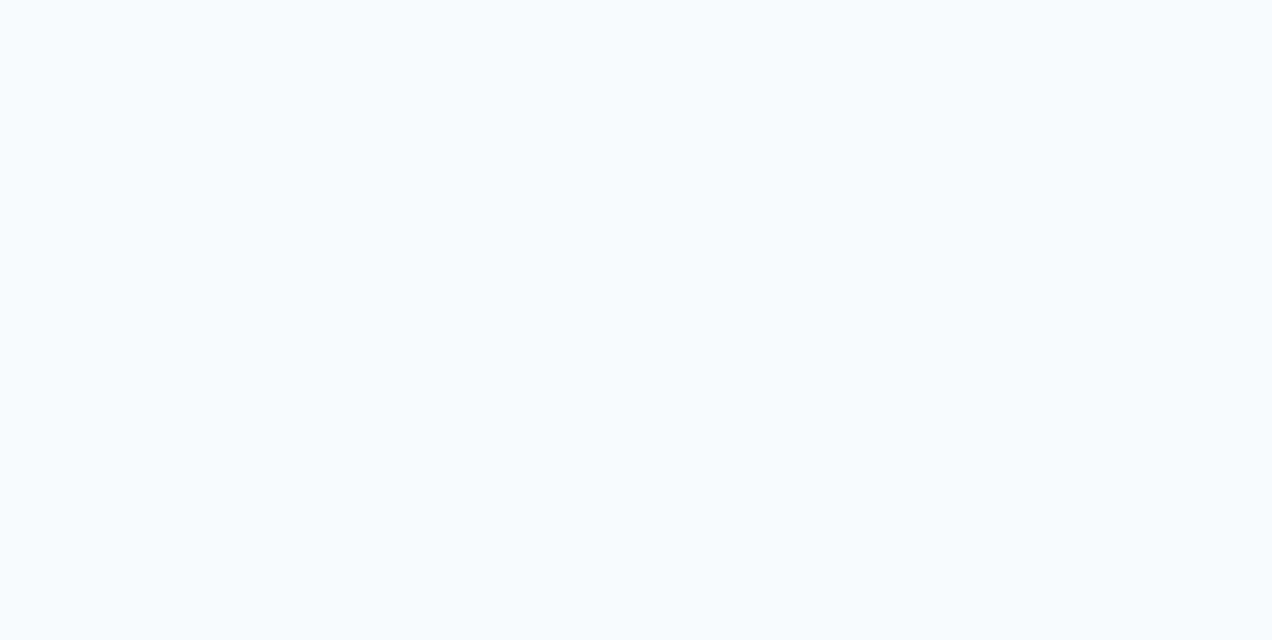 scroll, scrollTop: 0, scrollLeft: 0, axis: both 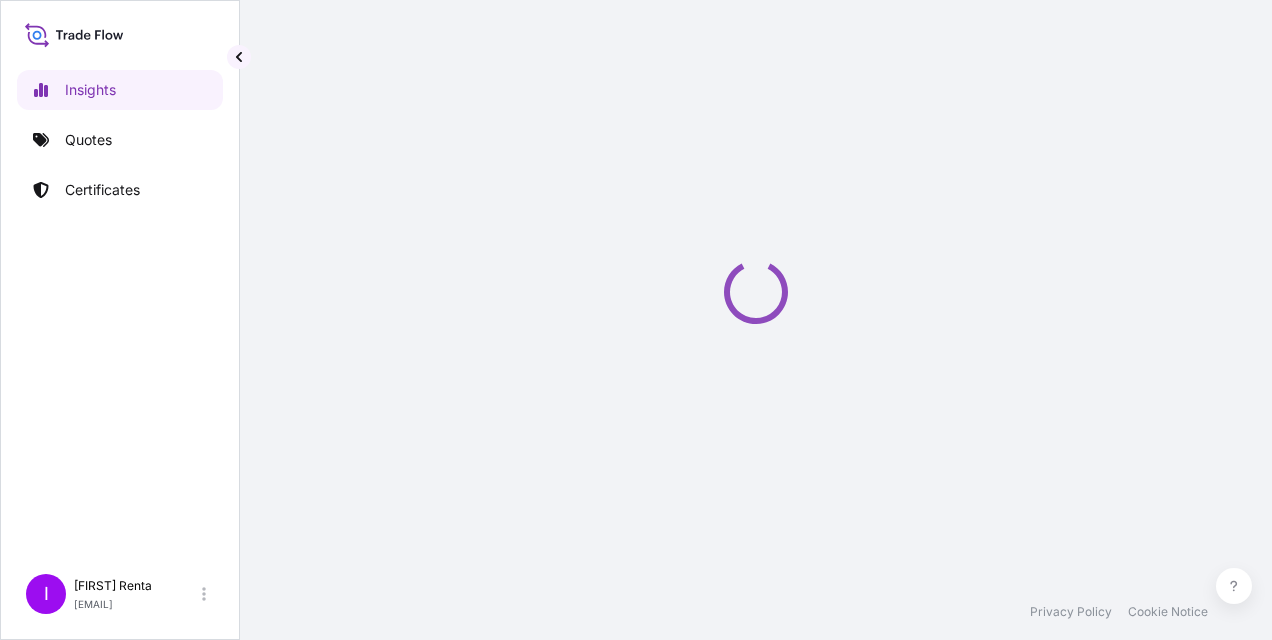 select on "2025" 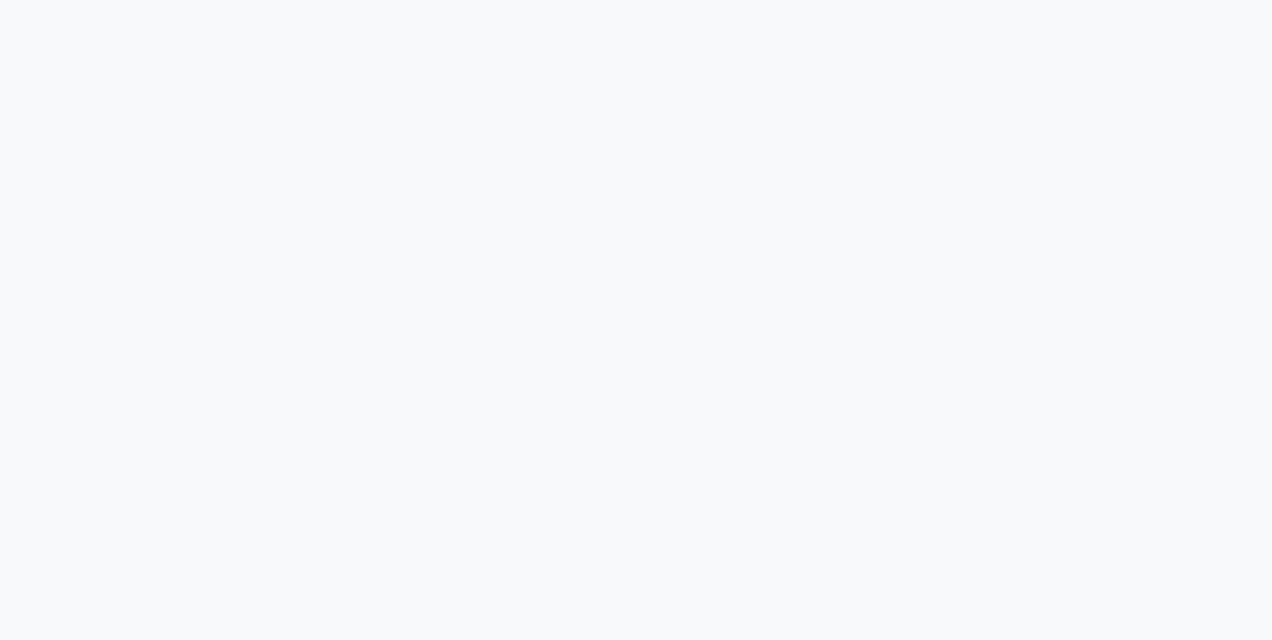 scroll, scrollTop: 0, scrollLeft: 0, axis: both 